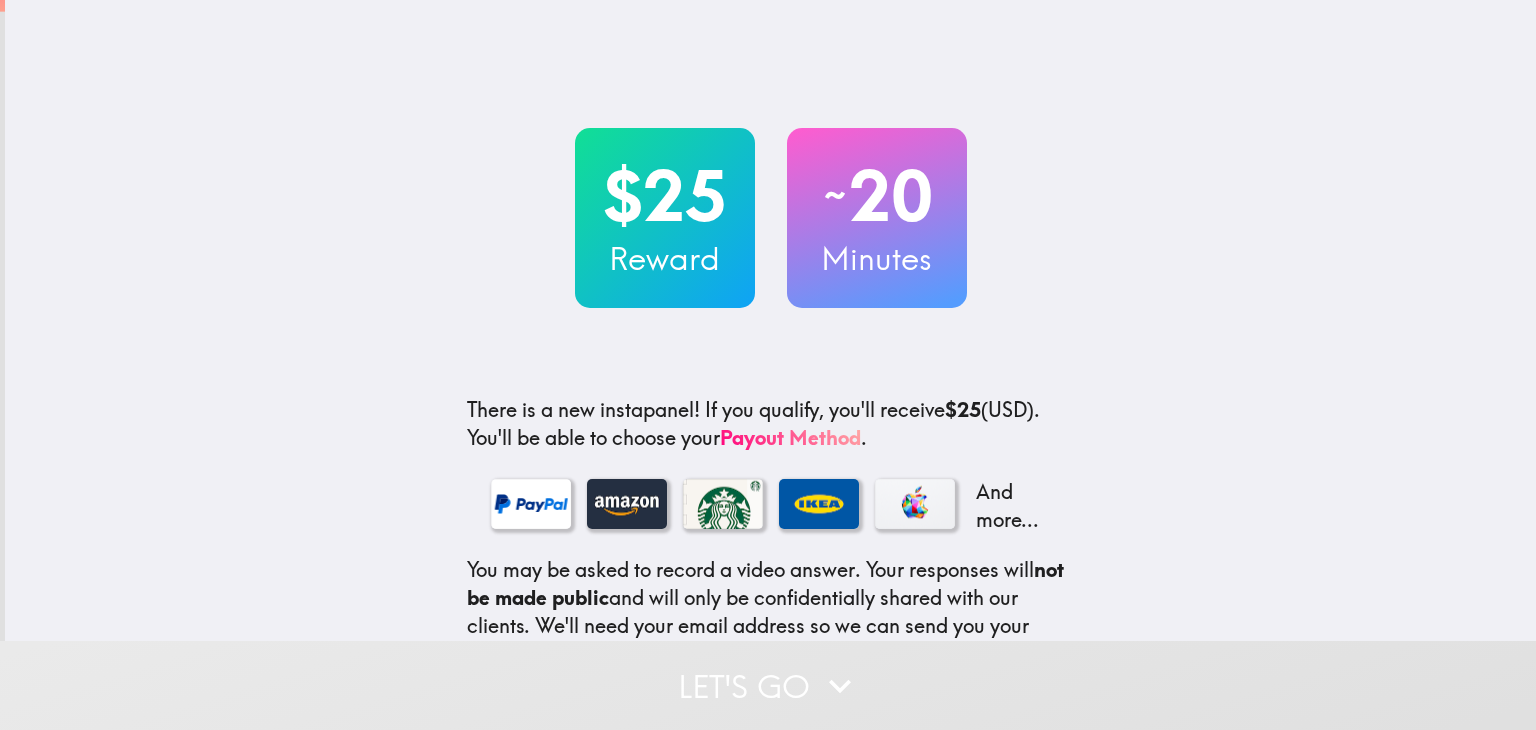 scroll, scrollTop: 0, scrollLeft: 0, axis: both 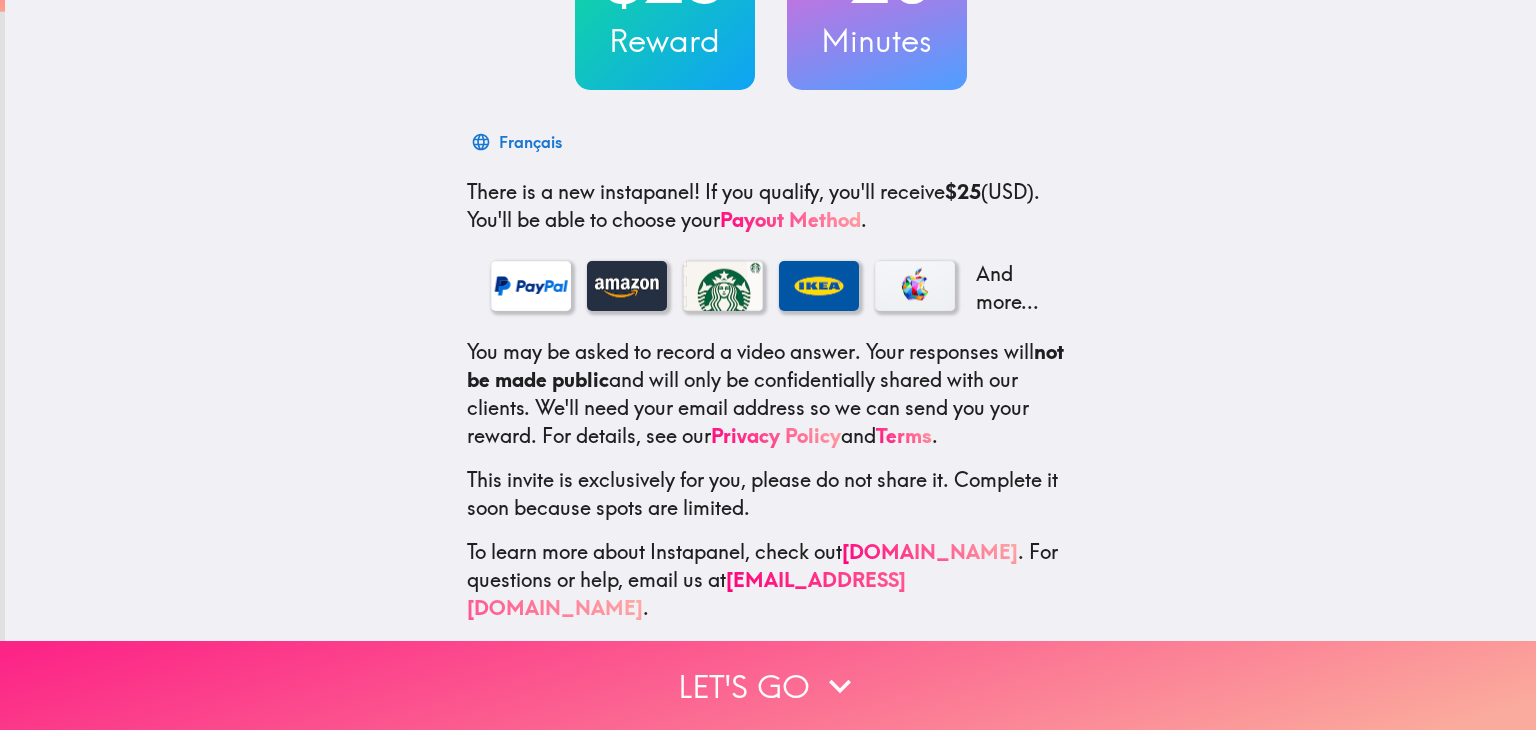 click on "Let's go" at bounding box center (768, 685) 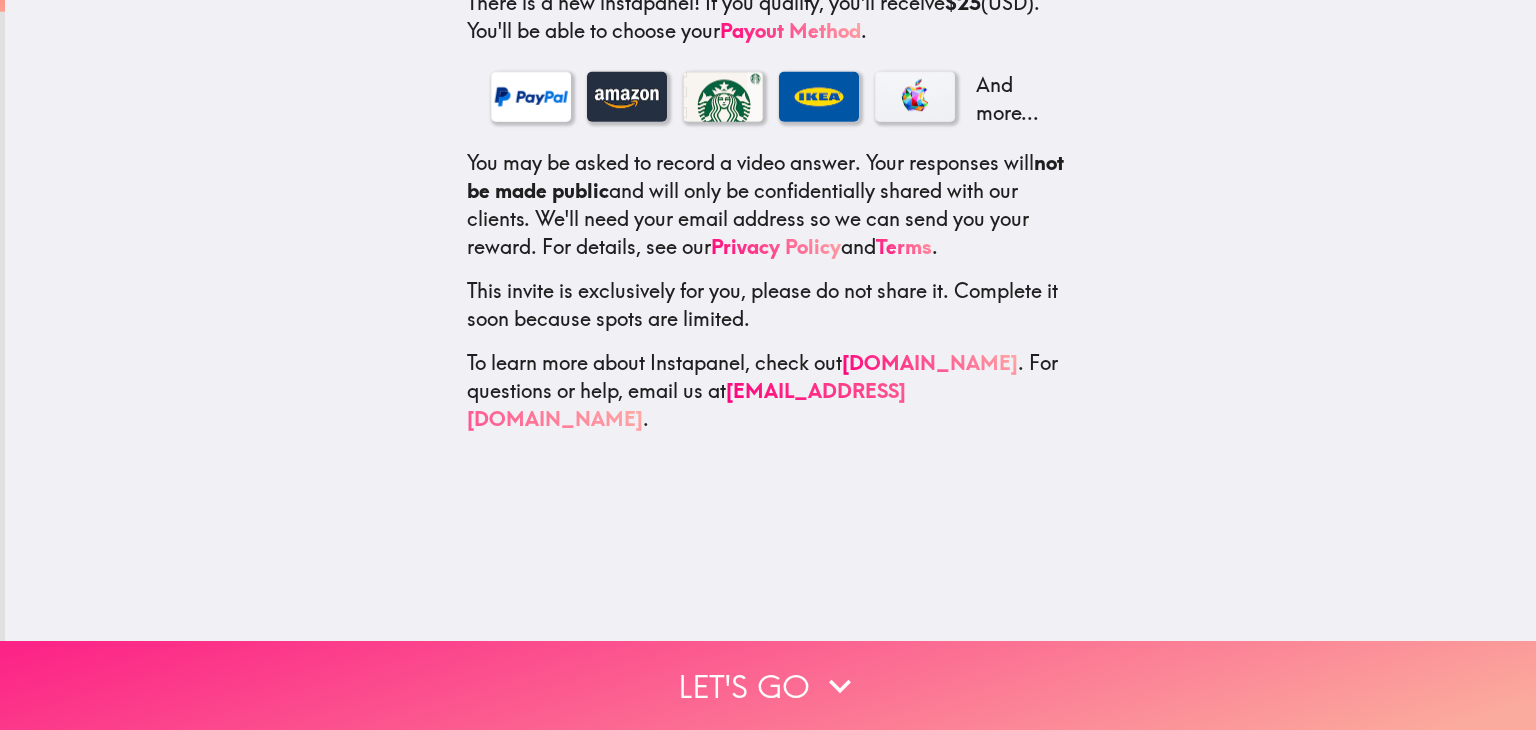 scroll, scrollTop: 0, scrollLeft: 0, axis: both 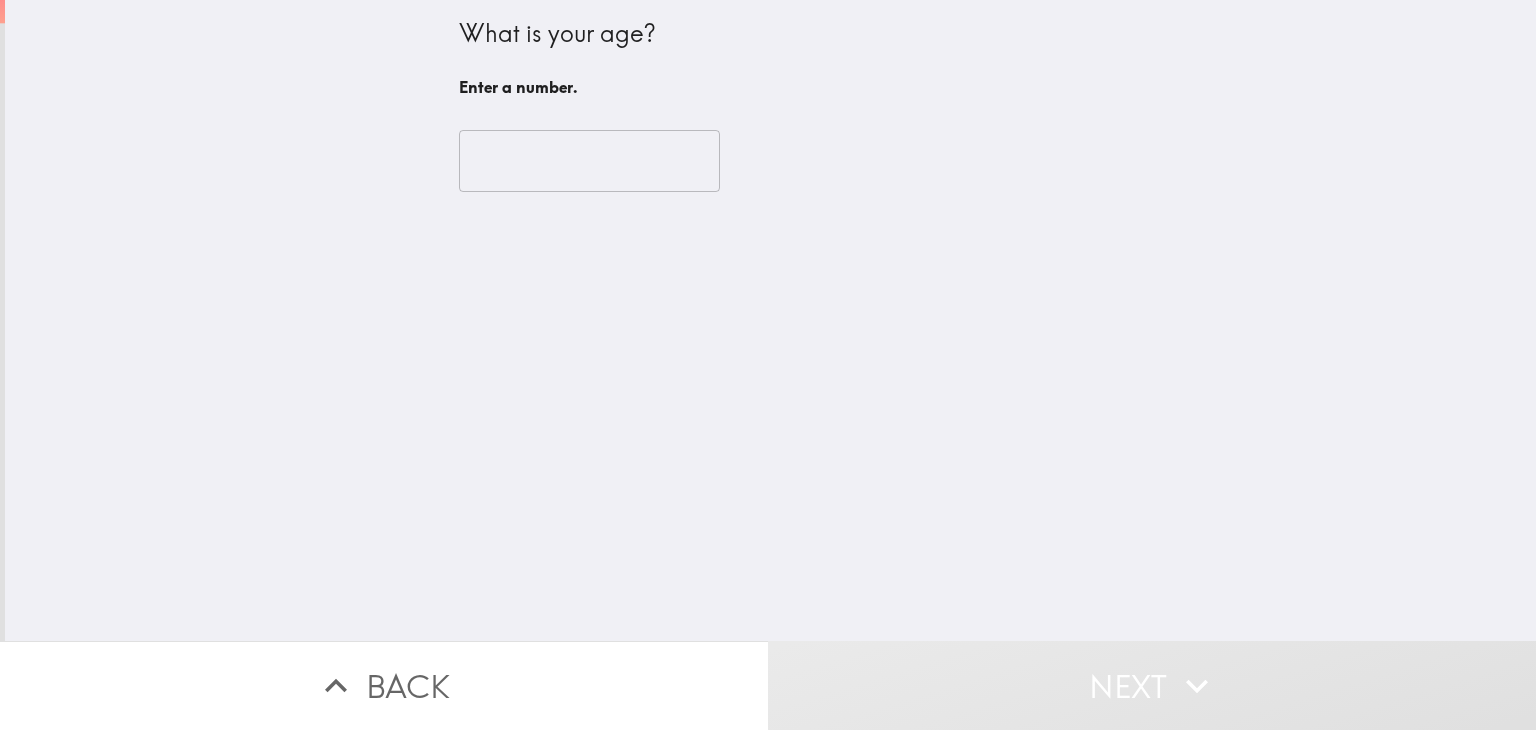 click at bounding box center (589, 161) 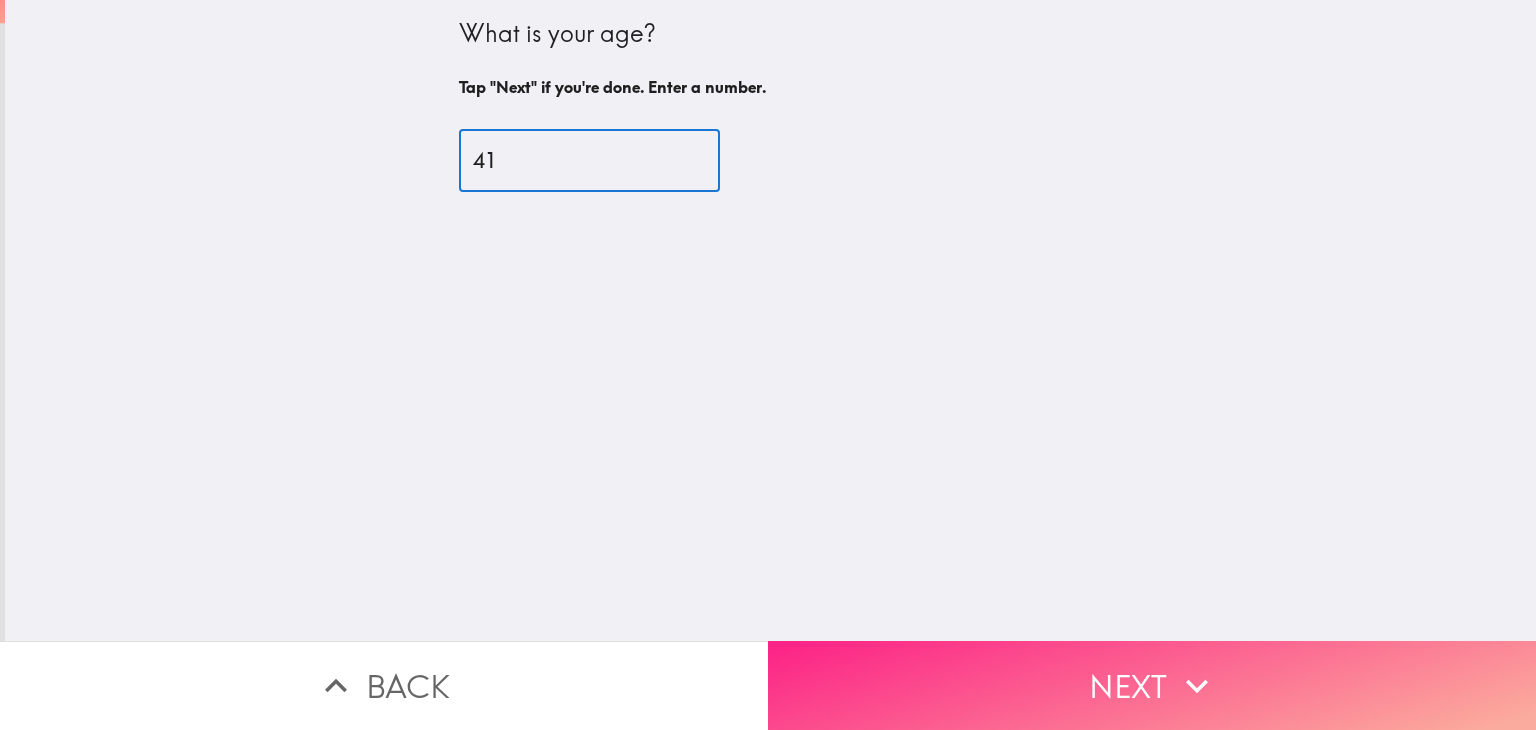 type on "41" 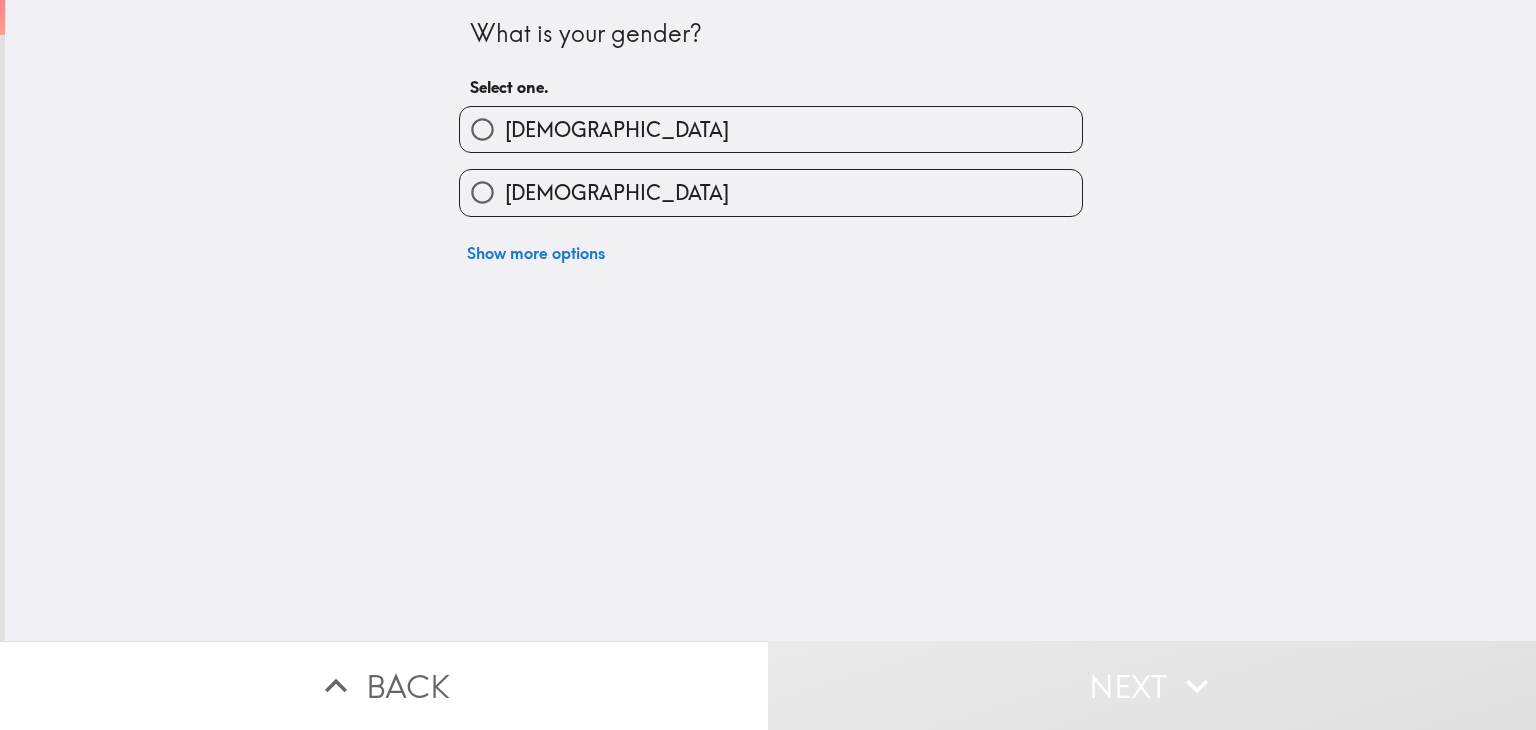 click on "[DEMOGRAPHIC_DATA]" at bounding box center [771, 129] 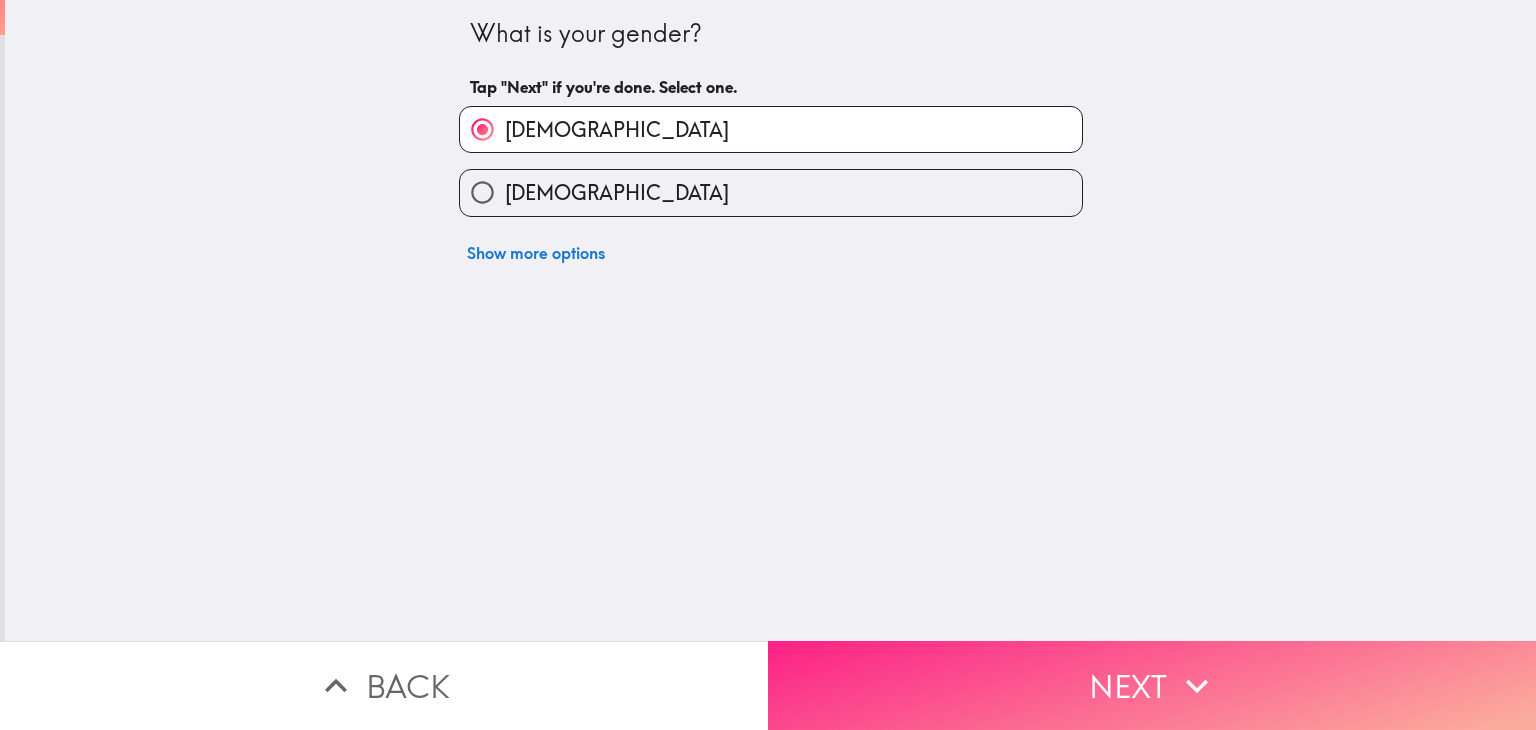 click on "Next" at bounding box center (1152, 685) 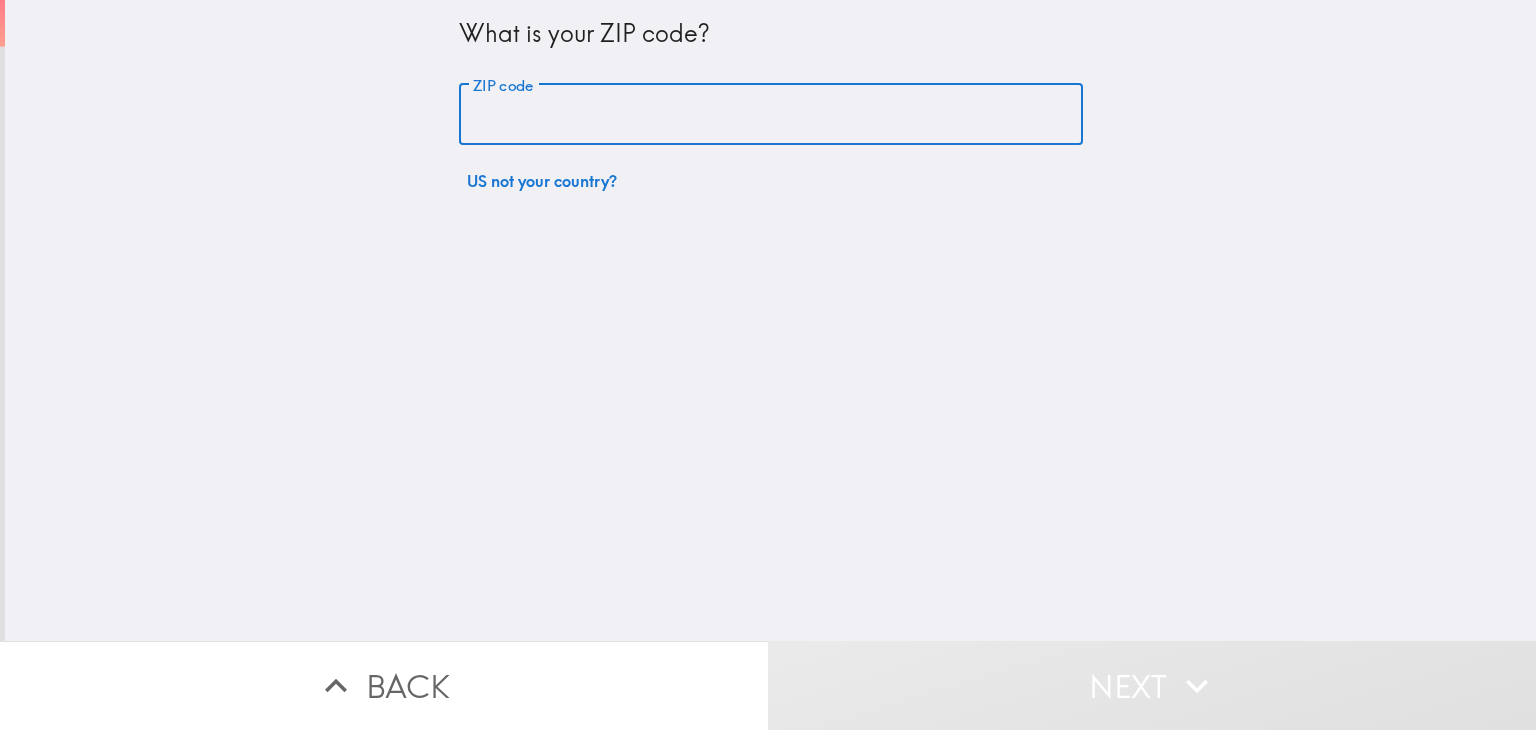 click on "ZIP code" at bounding box center (771, 115) 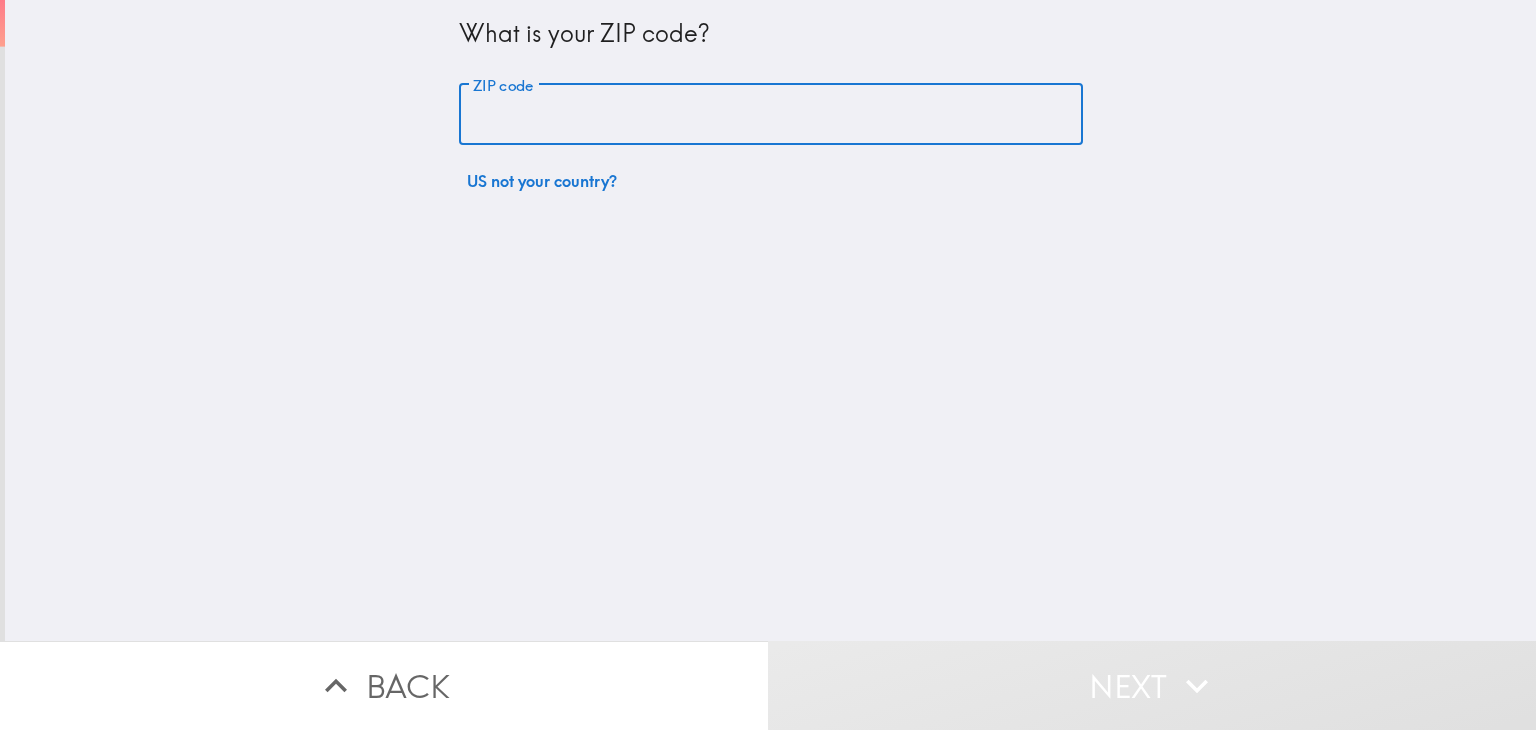 type on "76227" 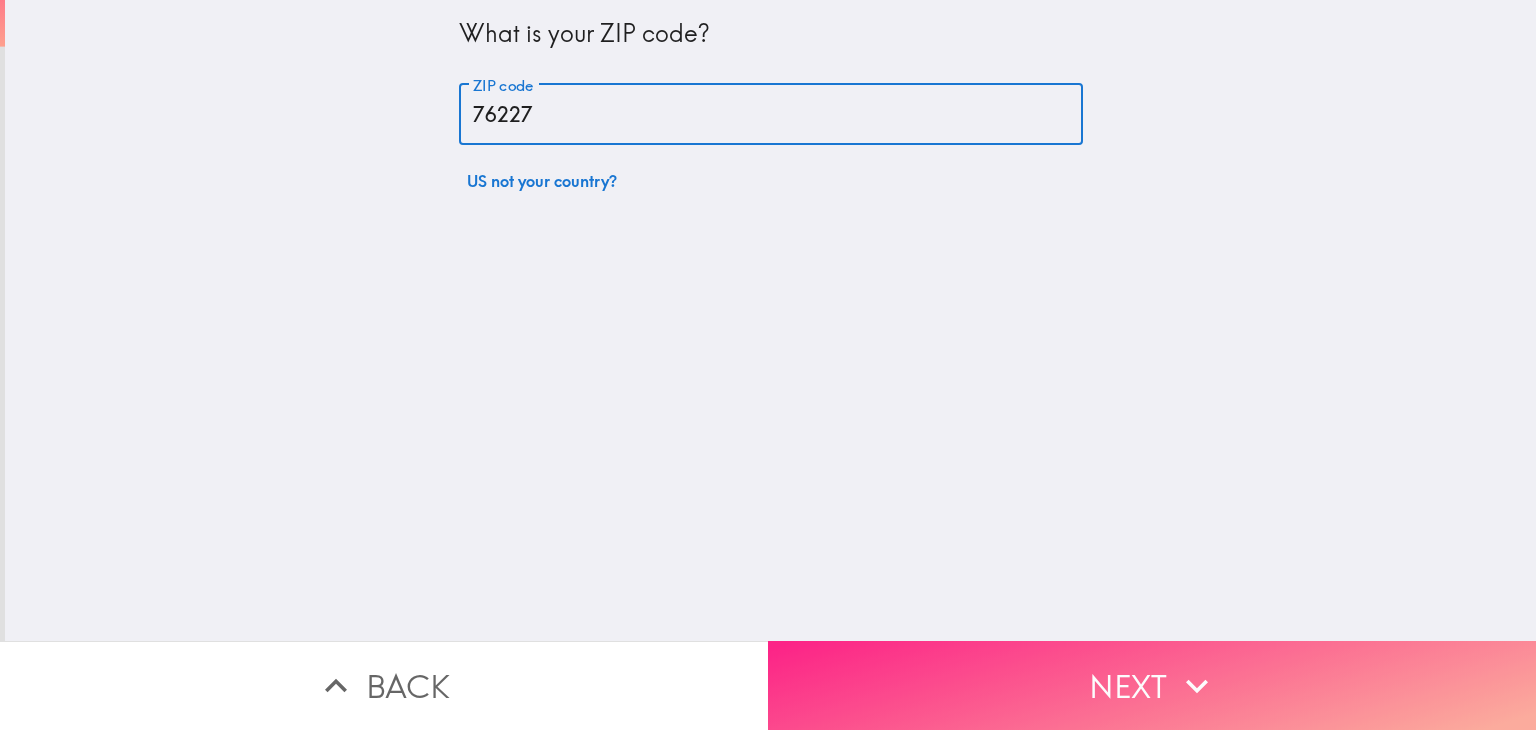 click on "Next" at bounding box center [1152, 685] 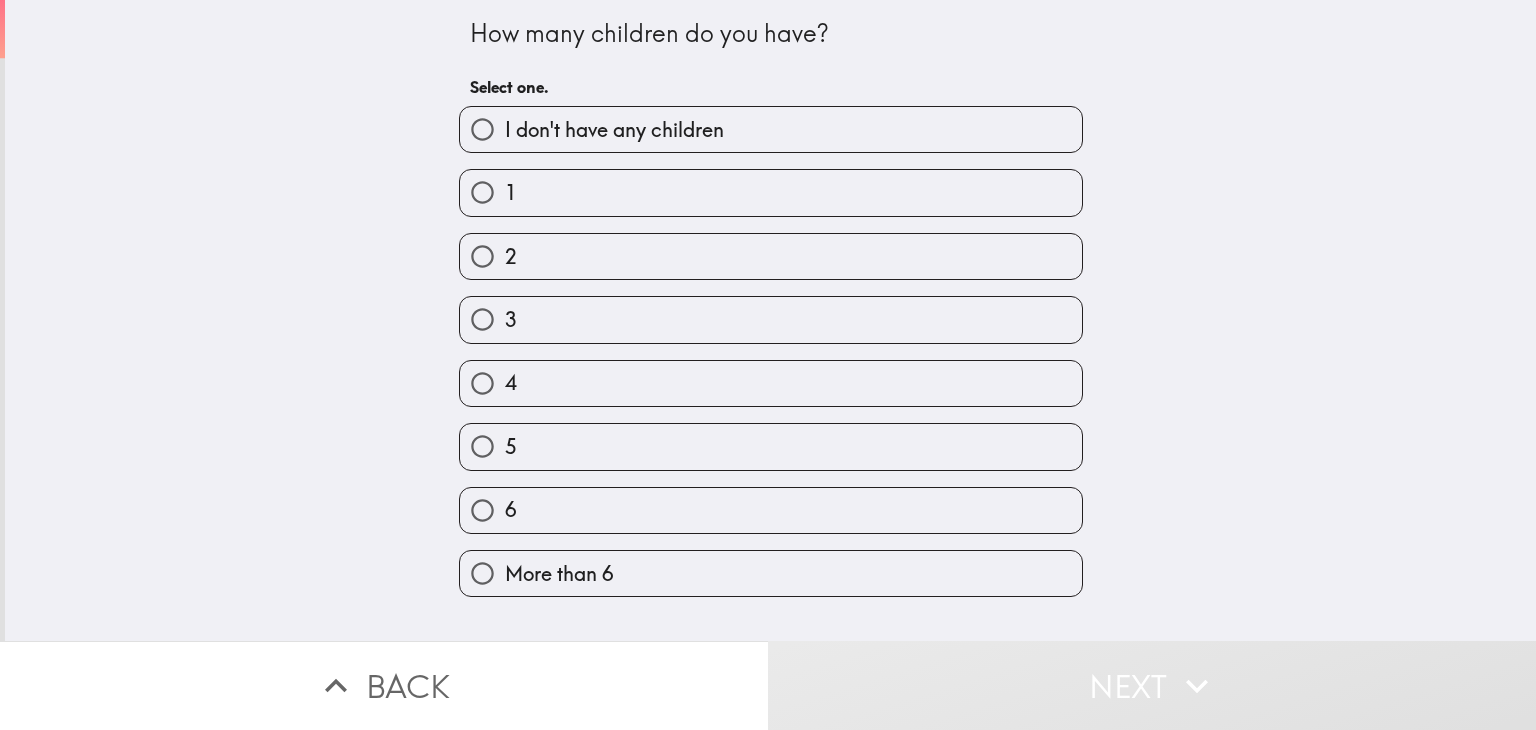 click on "2" at bounding box center [771, 256] 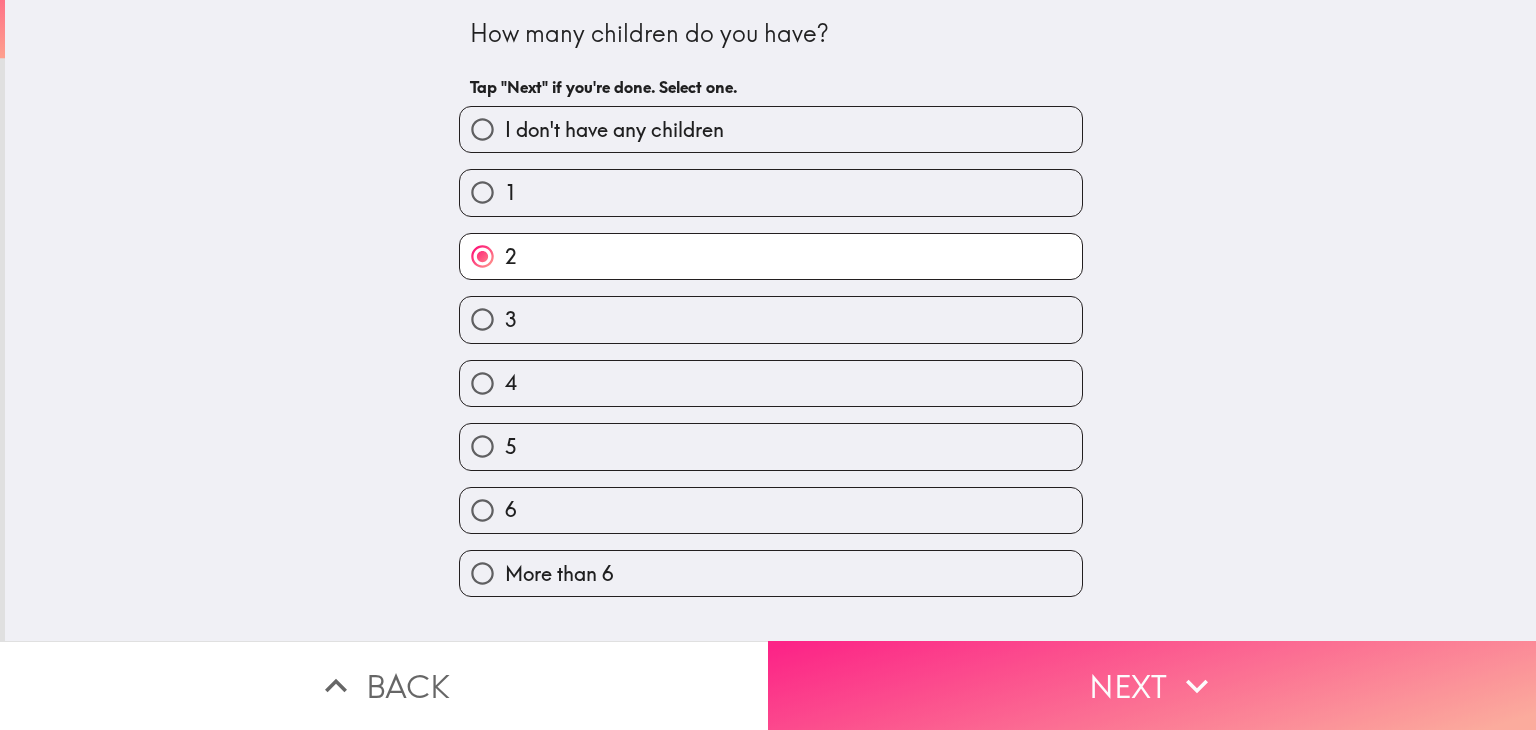 click on "Next" at bounding box center (1152, 685) 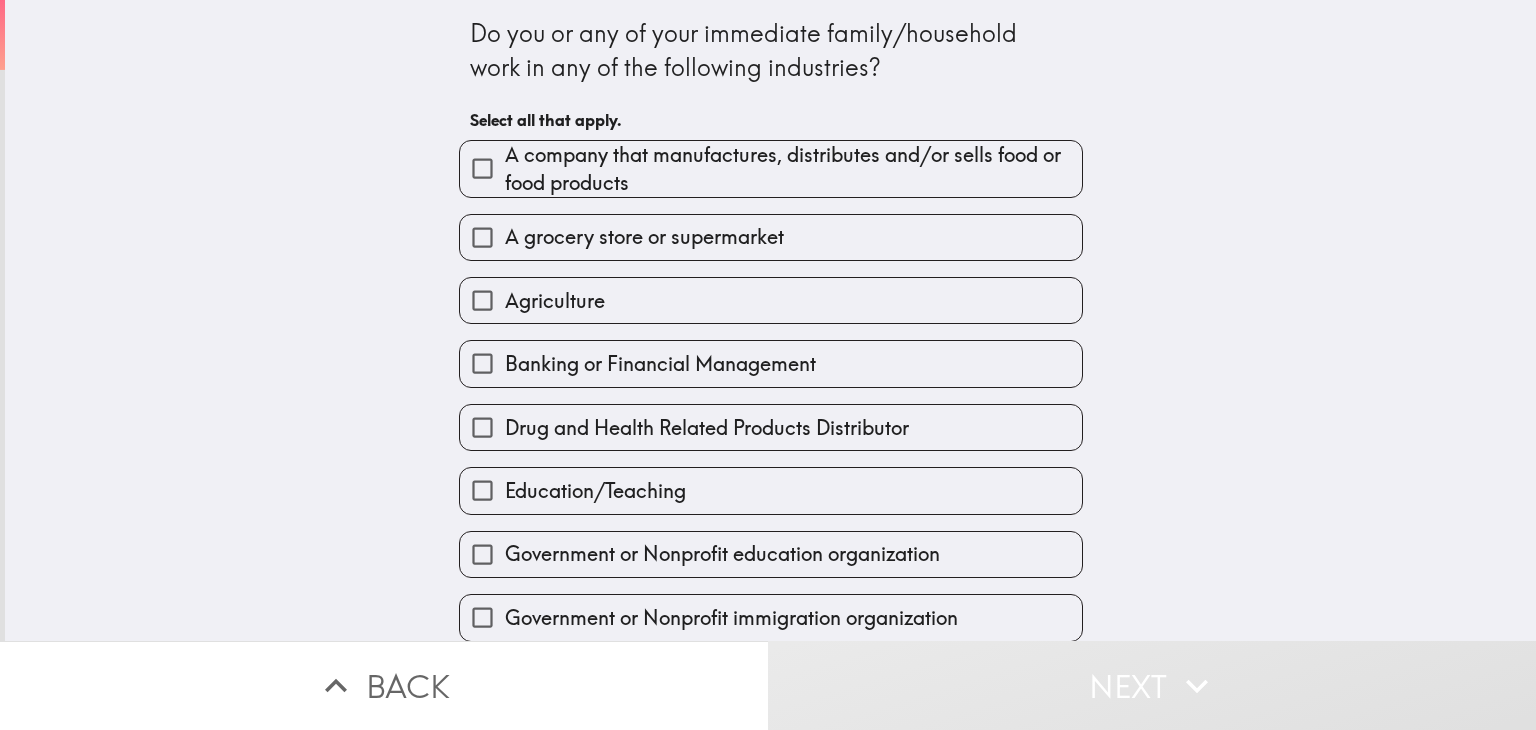 click on "Education/Teaching" at bounding box center [771, 490] 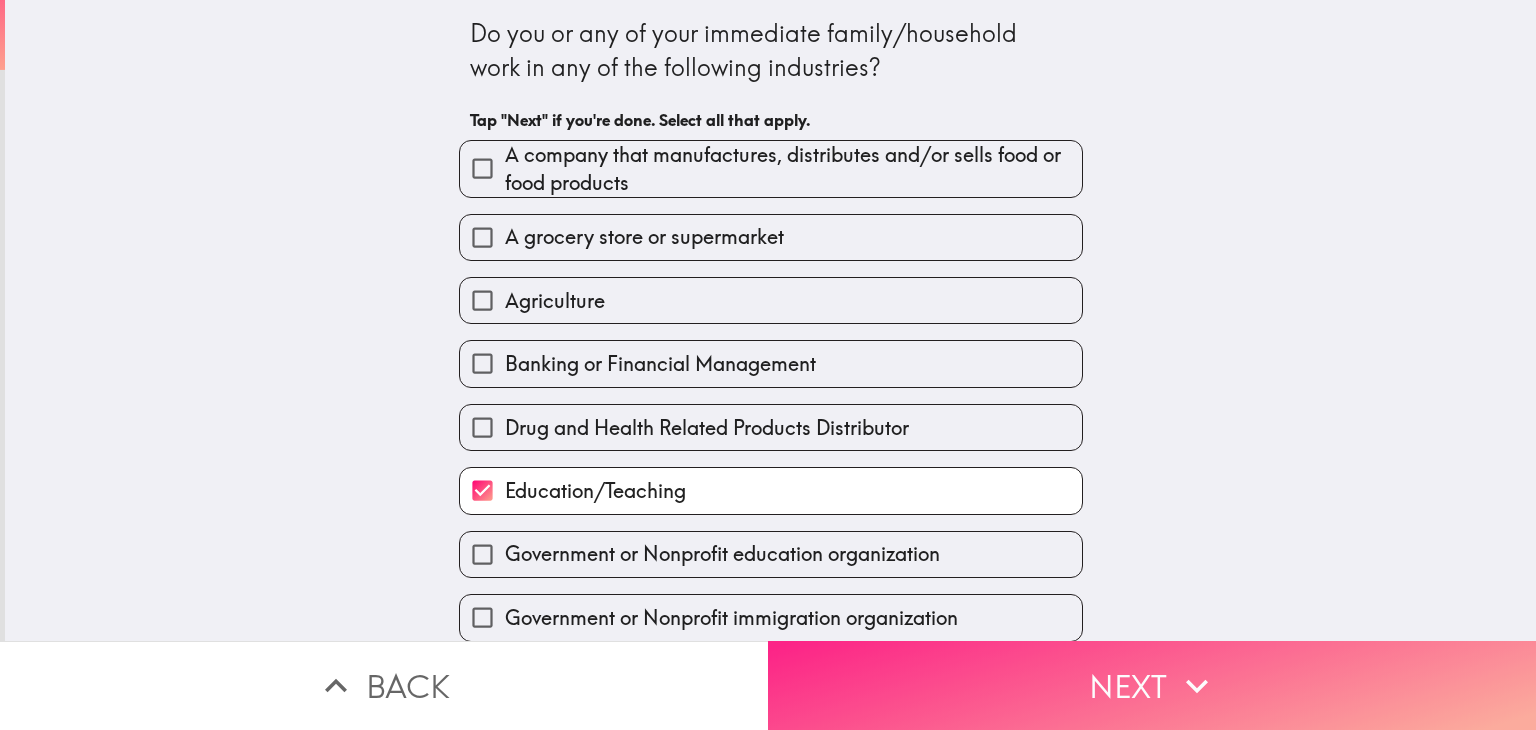 click on "Next" at bounding box center (1152, 685) 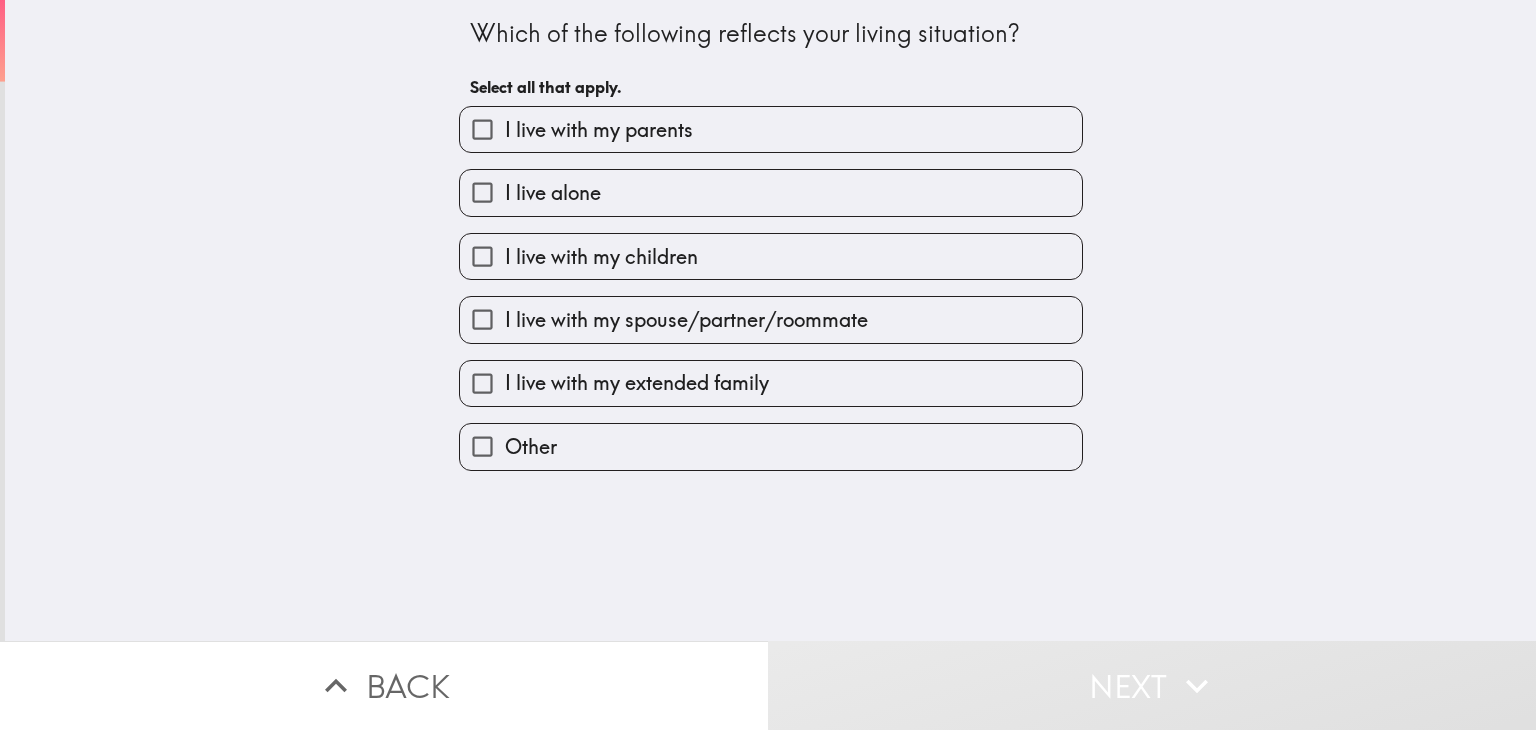 click on "I live with my spouse/partner/roommate" at bounding box center [763, 311] 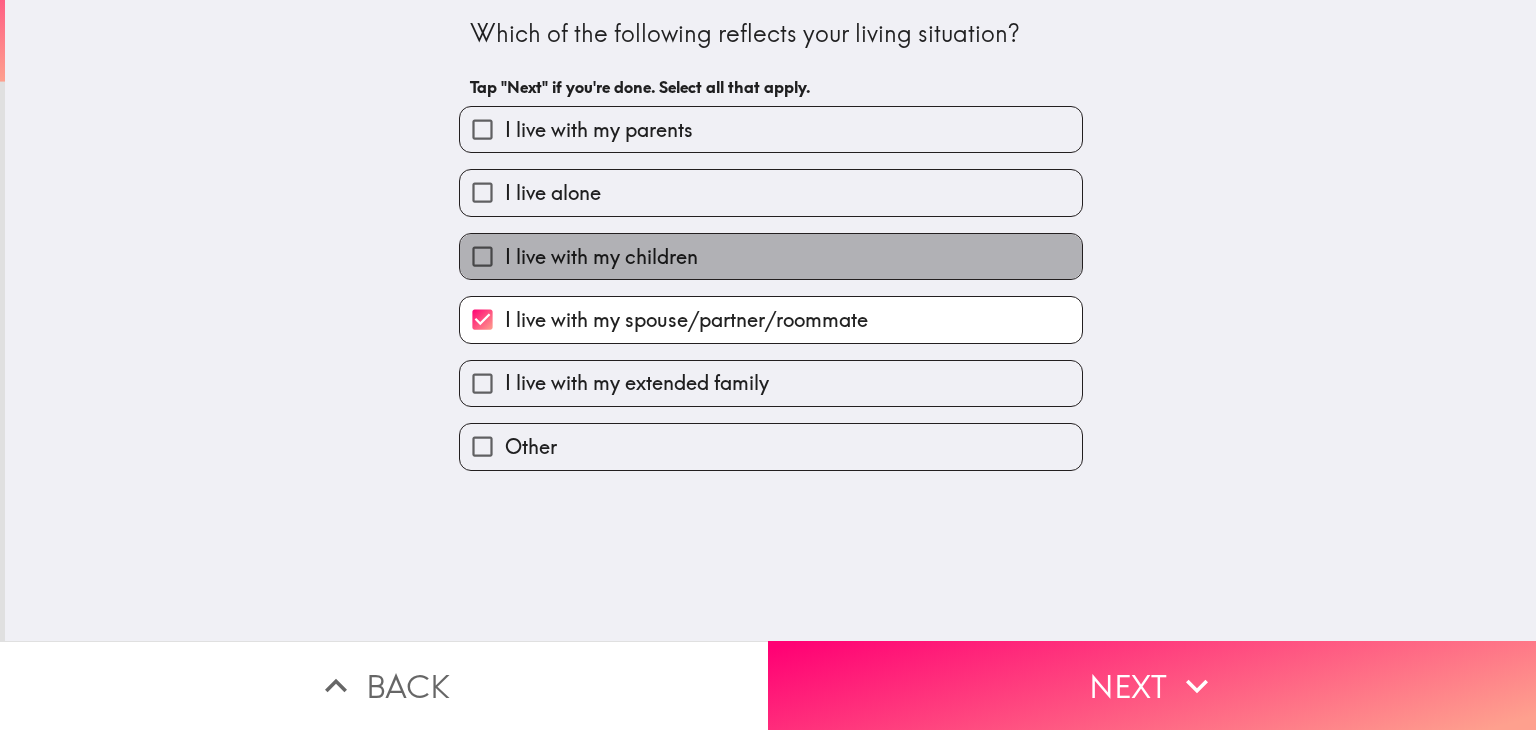 click on "I live with my children" at bounding box center [601, 257] 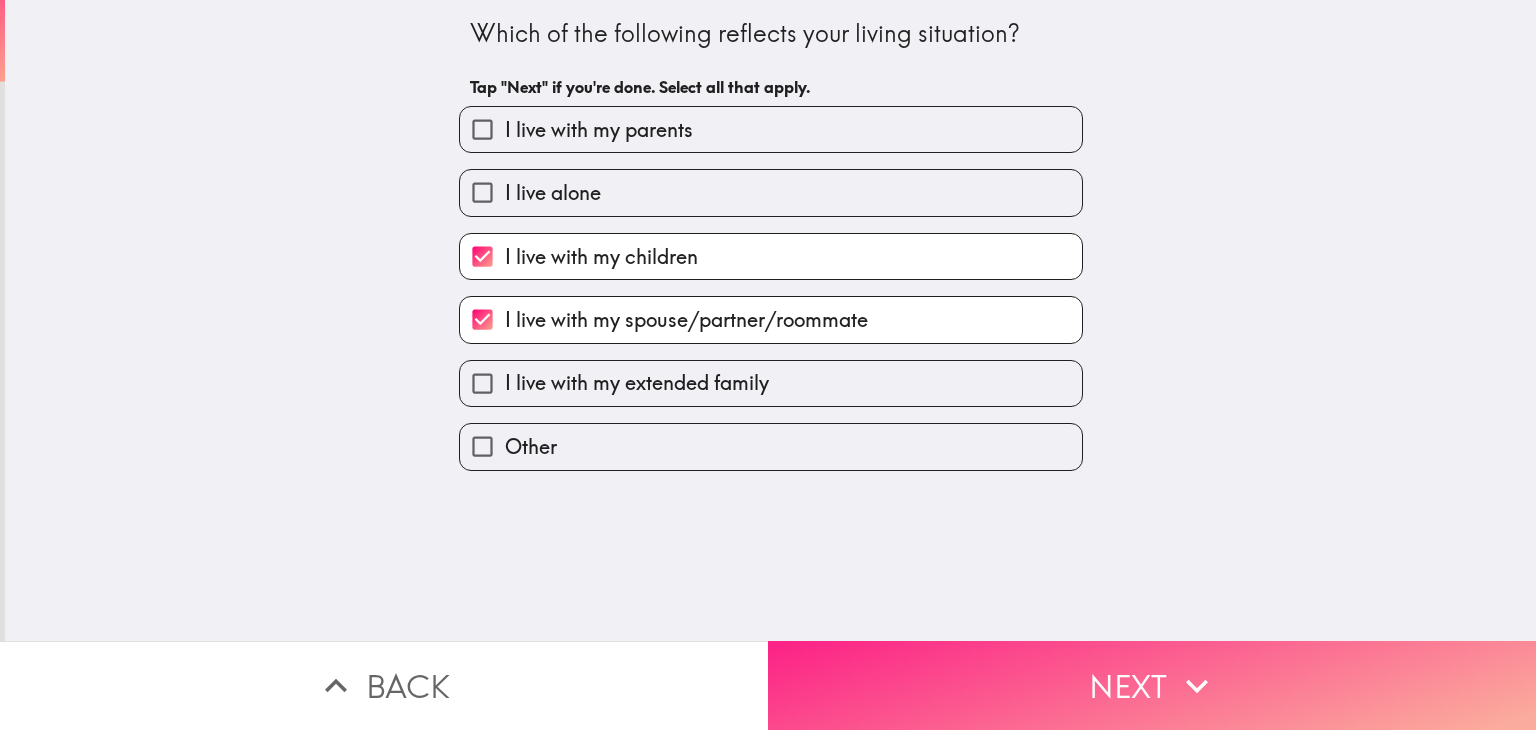 click on "Next" at bounding box center [1152, 685] 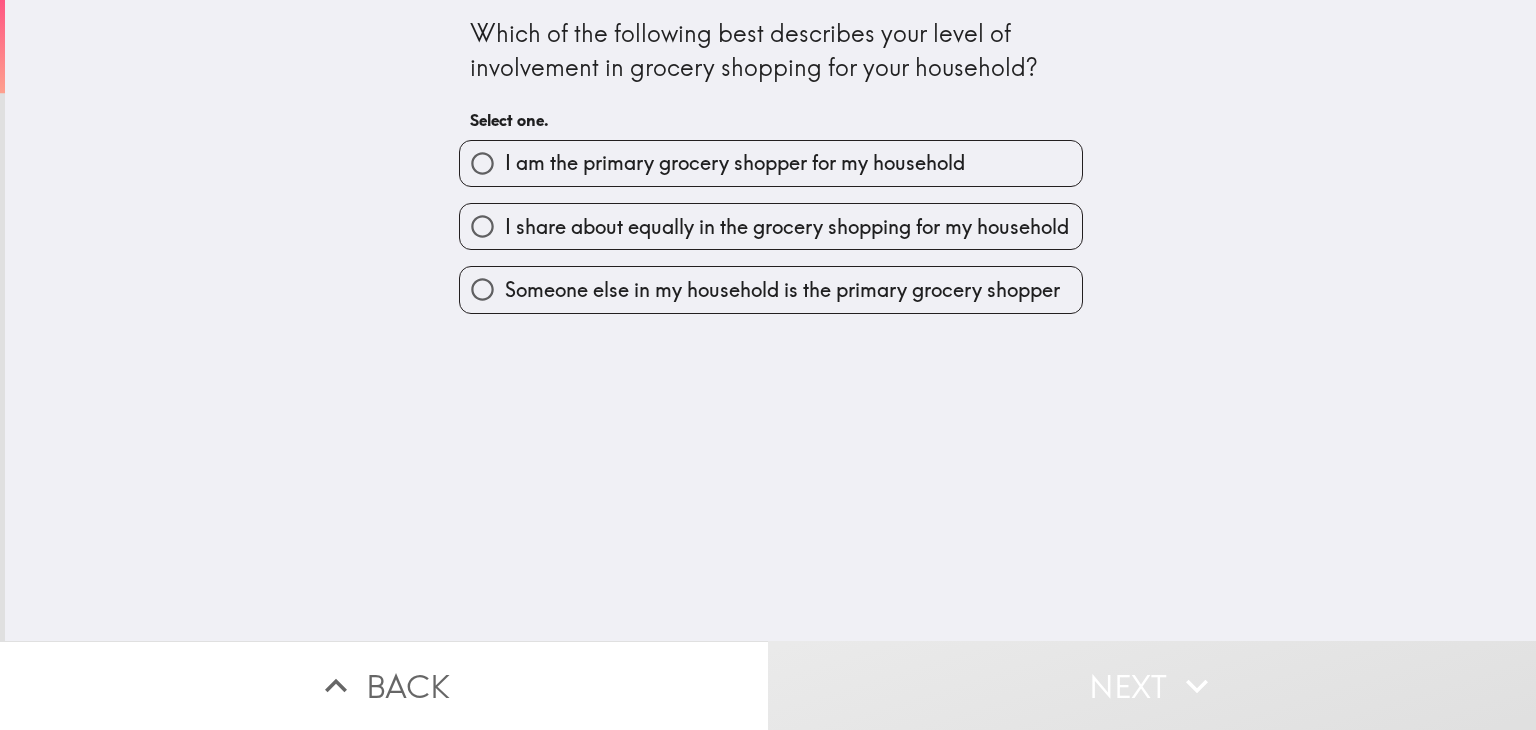 click on "I am the primary grocery shopper for my household" at bounding box center [771, 163] 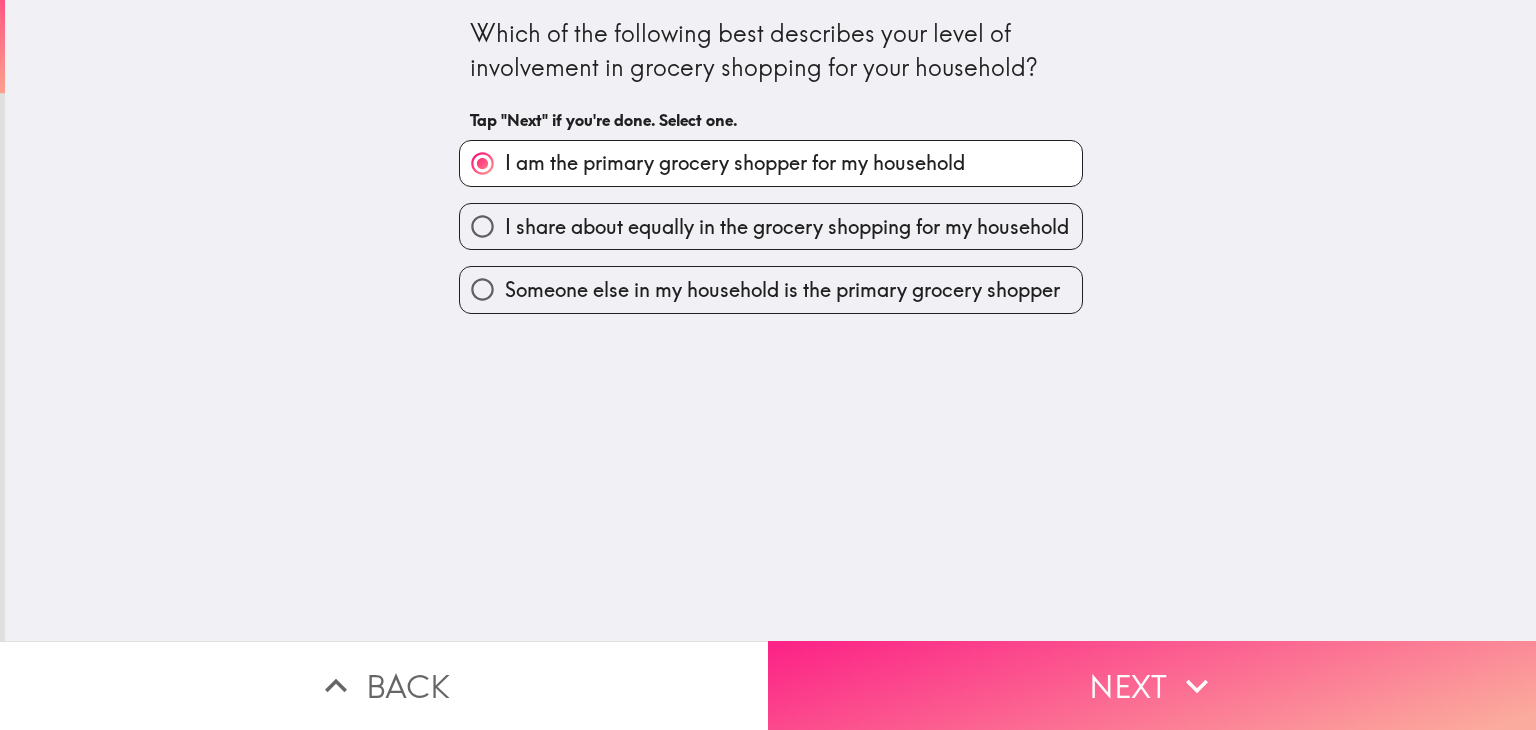 click on "Next" at bounding box center (1152, 685) 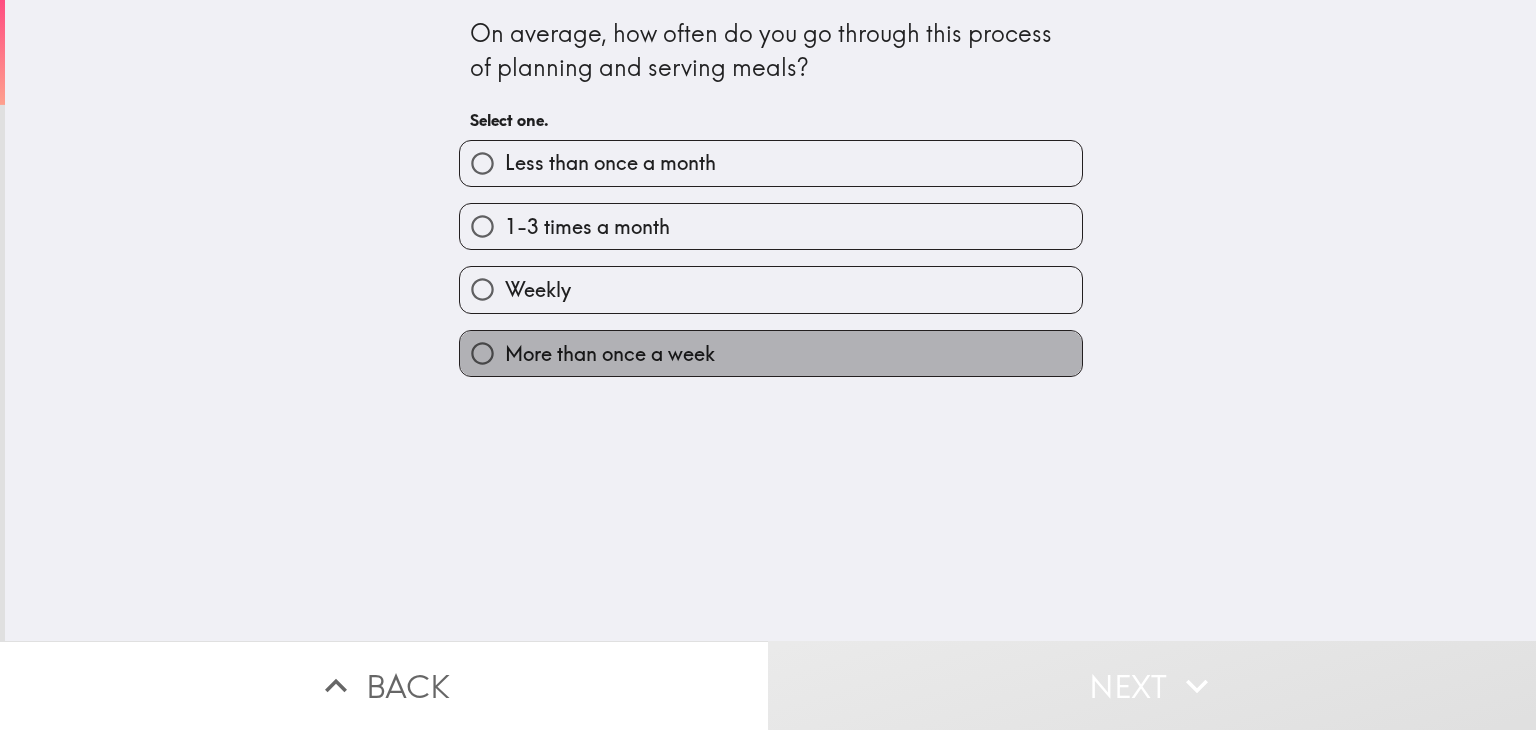 click on "More than once a week" at bounding box center [771, 353] 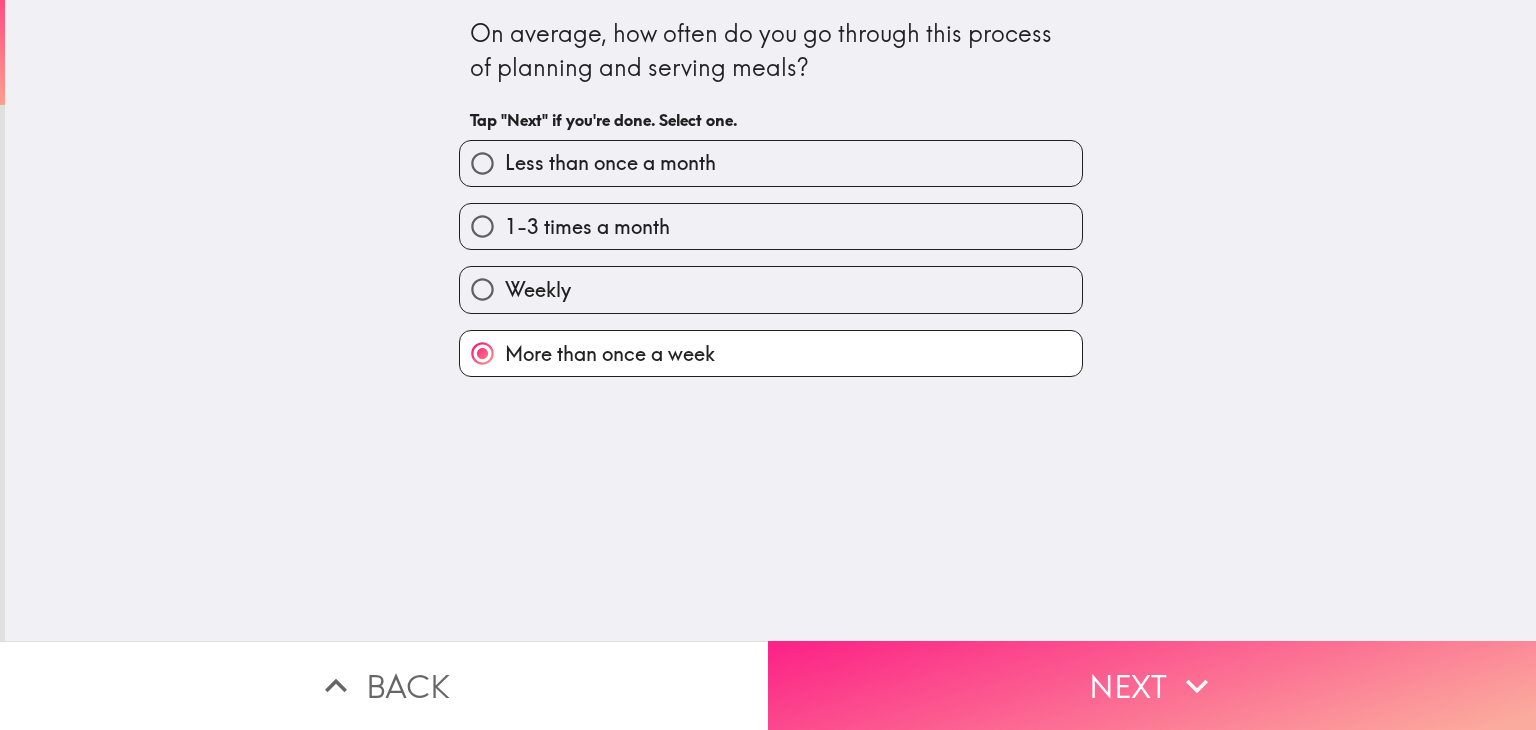 click on "Next" at bounding box center [1152, 685] 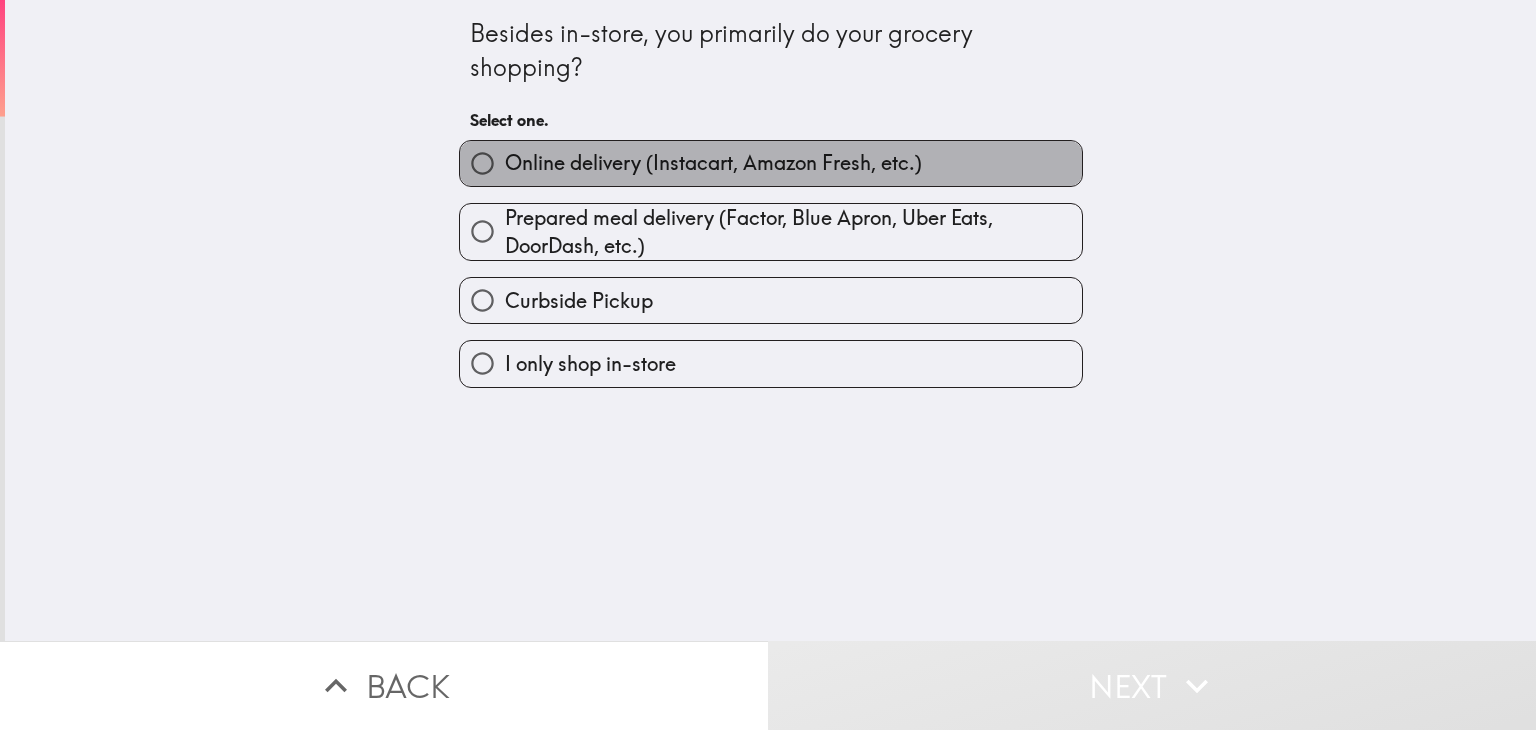 click on "Online delivery (Instacart, Amazon Fresh, etc.)" at bounding box center [771, 163] 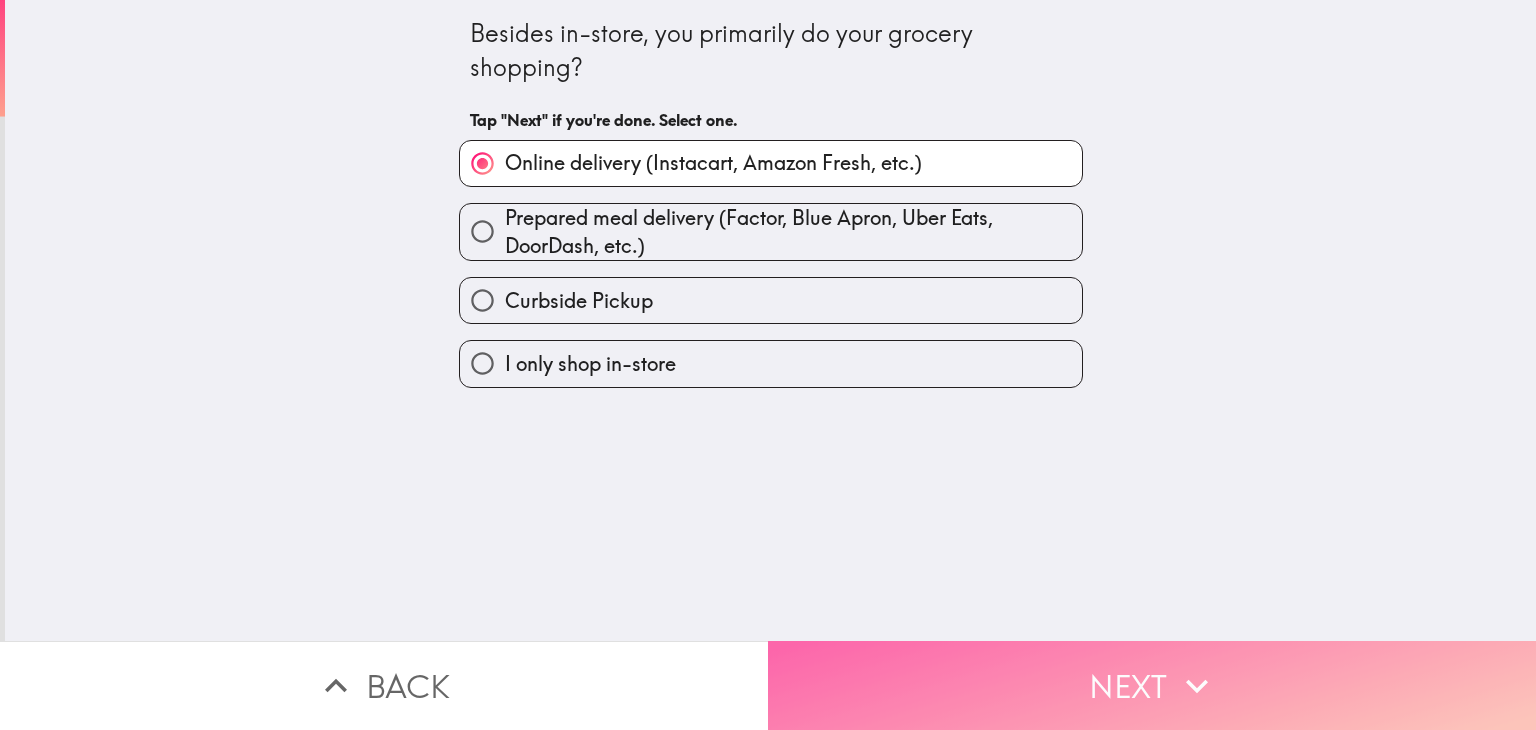 click on "Next" at bounding box center (1152, 685) 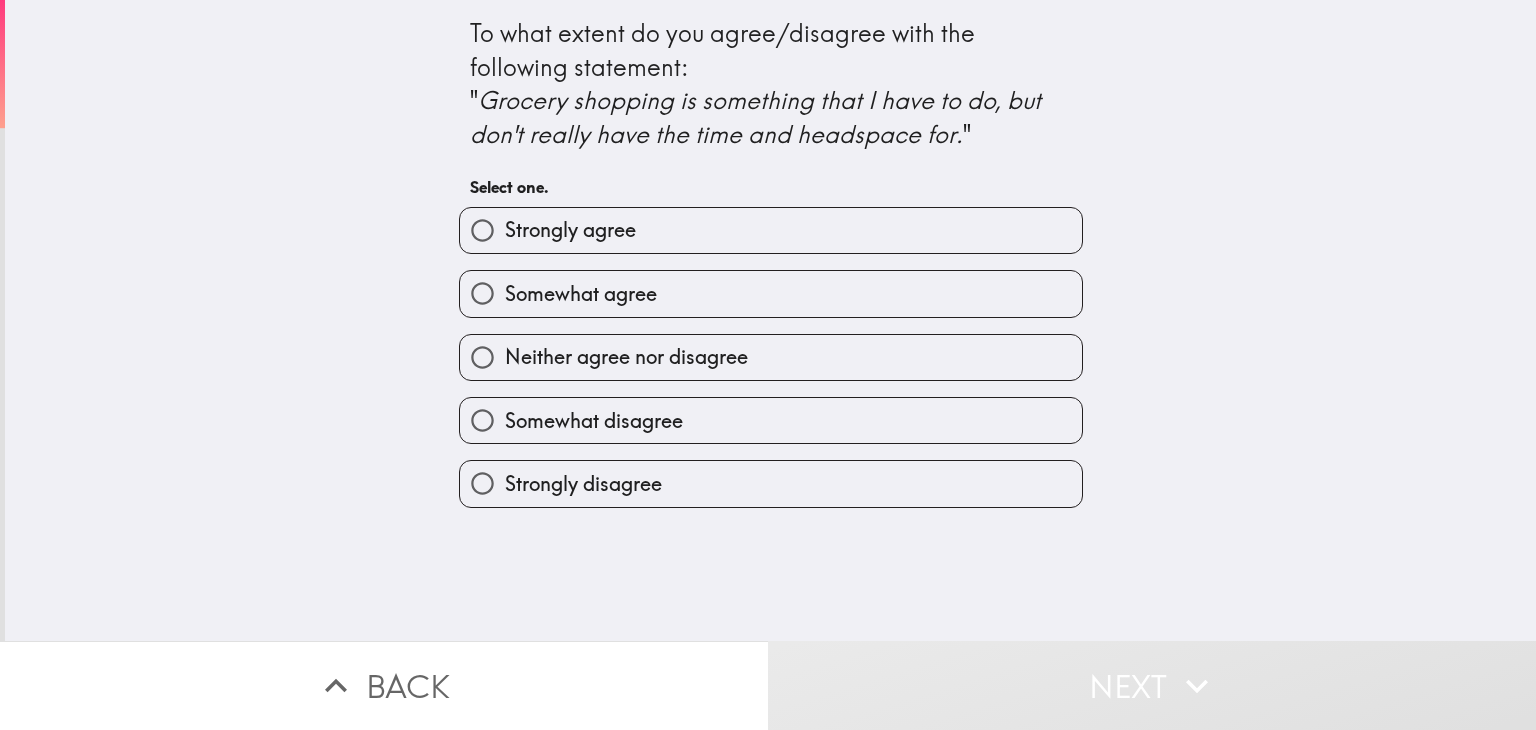 click on "Strongly agree" at bounding box center [570, 230] 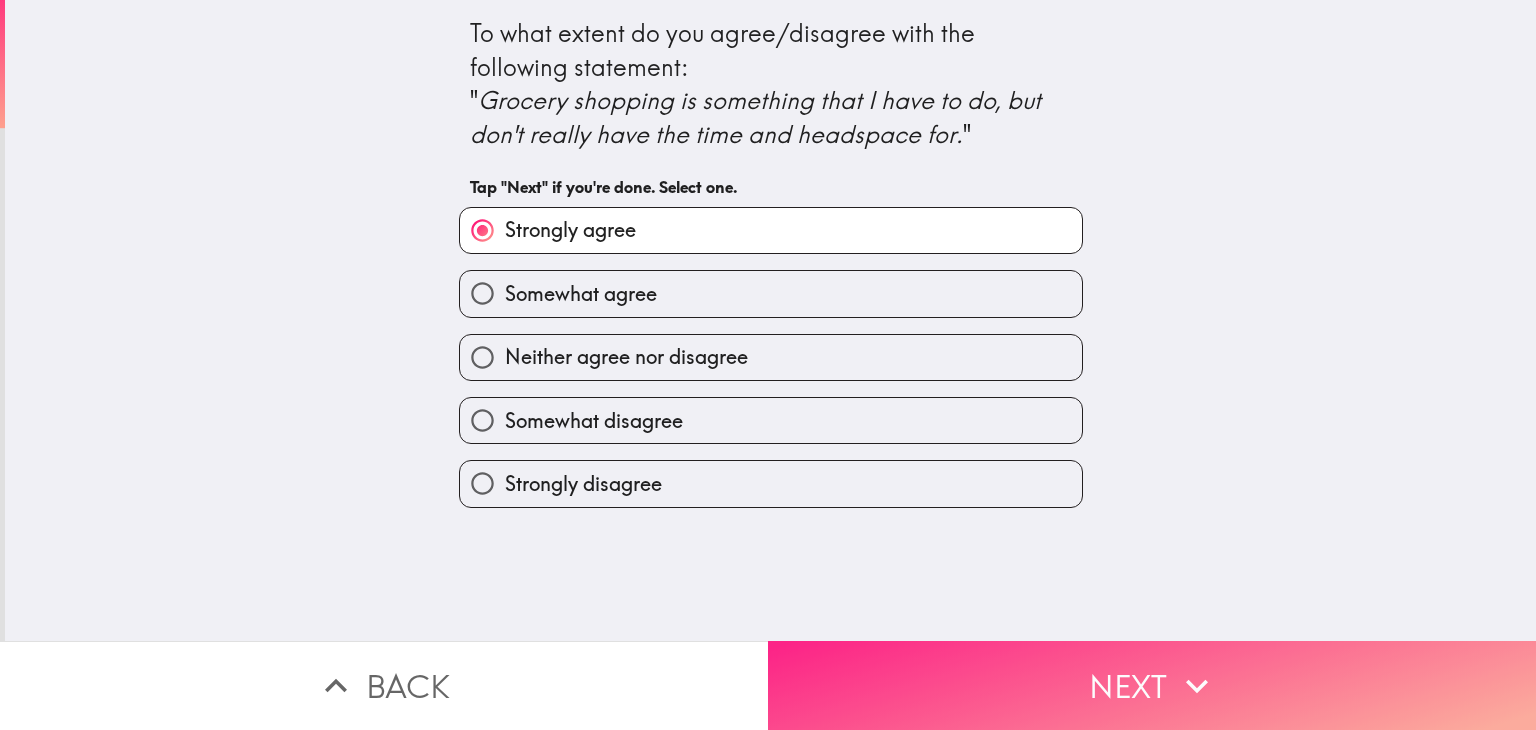 click on "Next" at bounding box center [1152, 685] 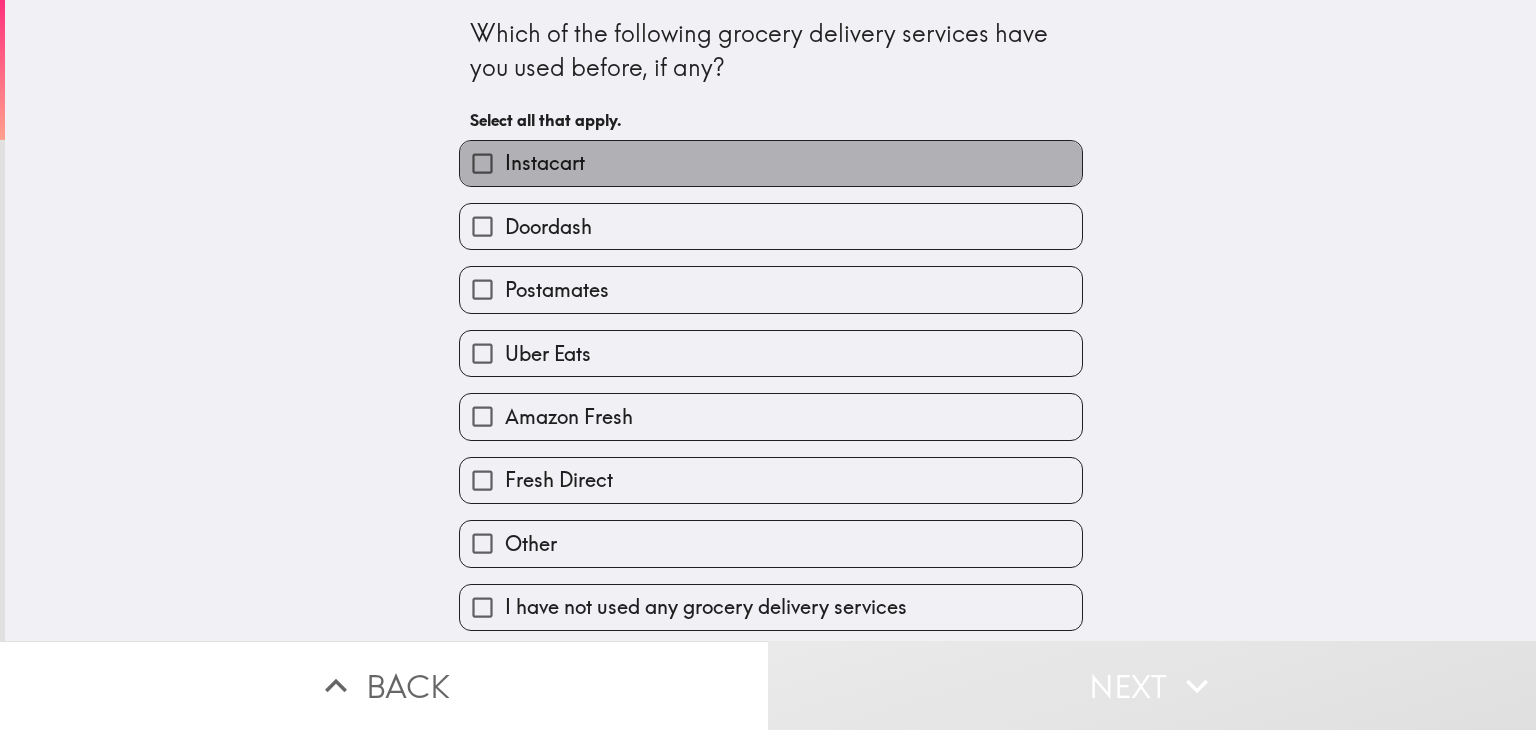 click on "Instacart" at bounding box center (771, 163) 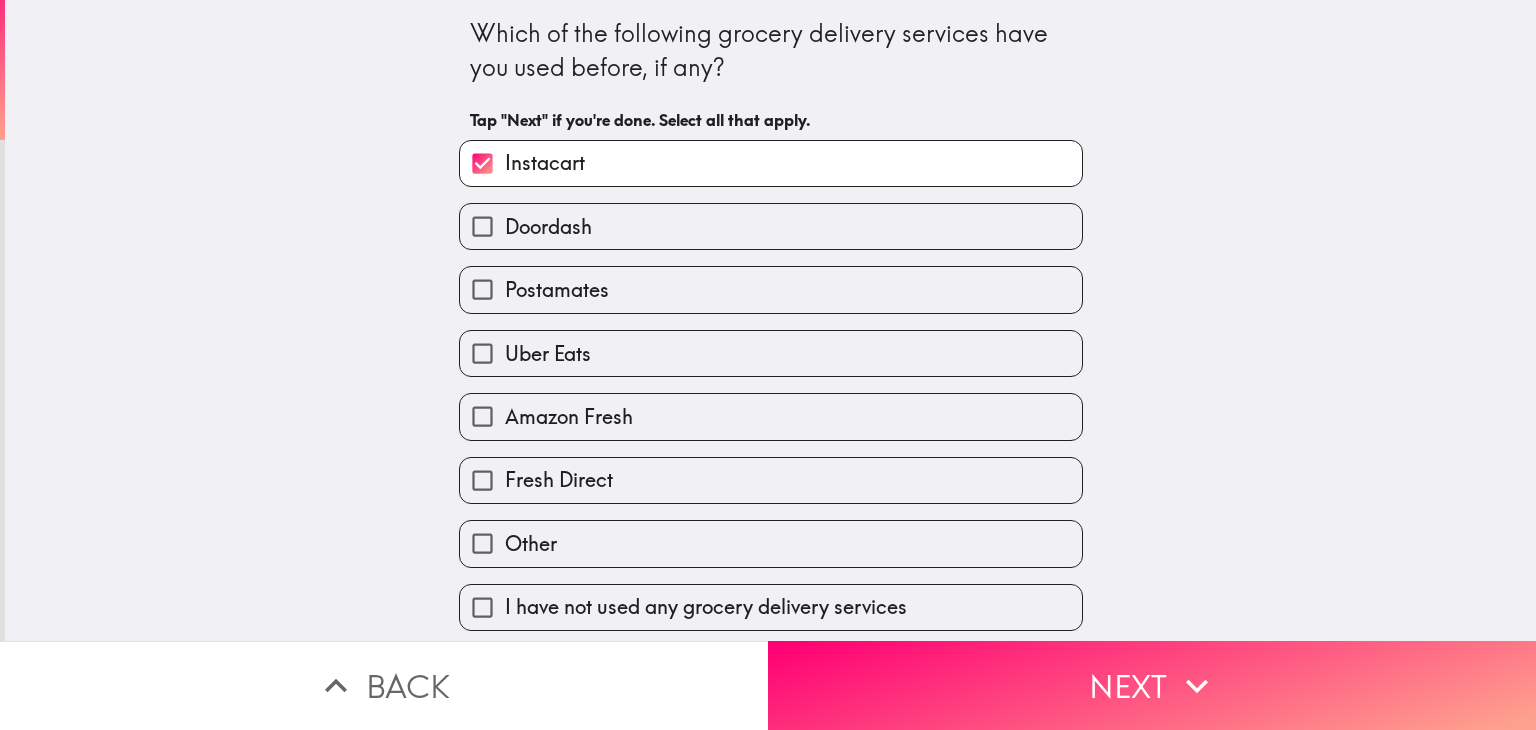 click on "Doordash" at bounding box center [771, 226] 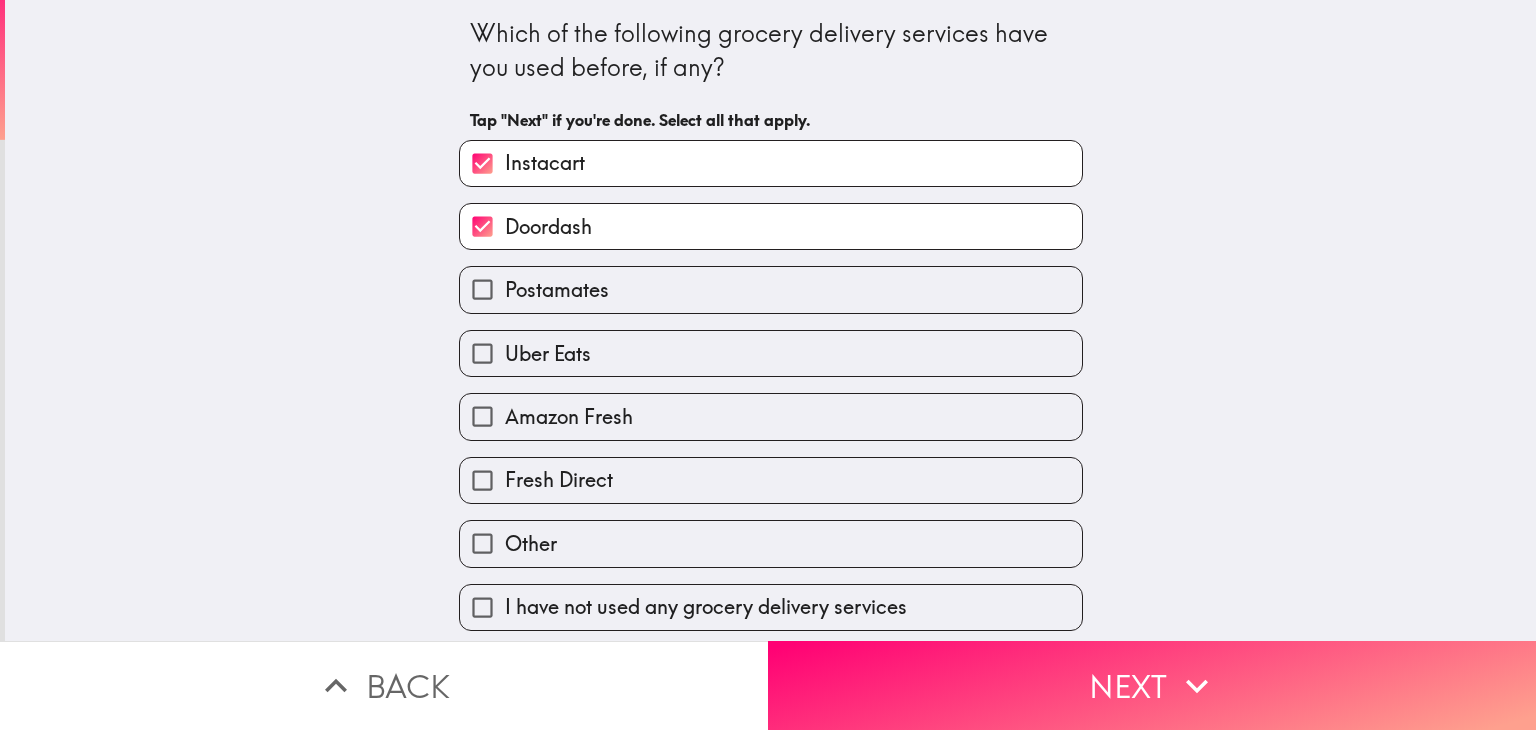 click on "Postamates" at bounding box center [557, 290] 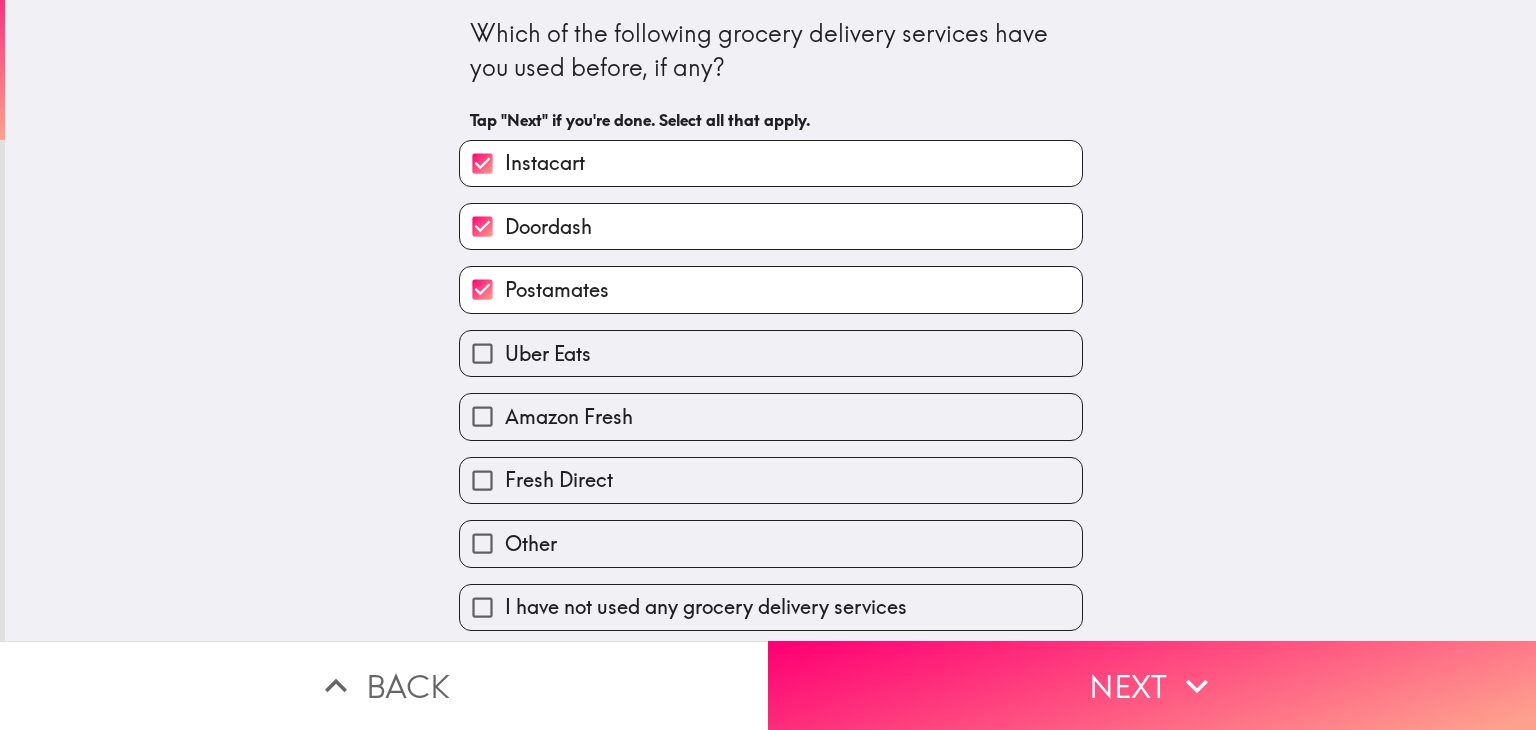 click on "Amazon Fresh" at bounding box center (763, 408) 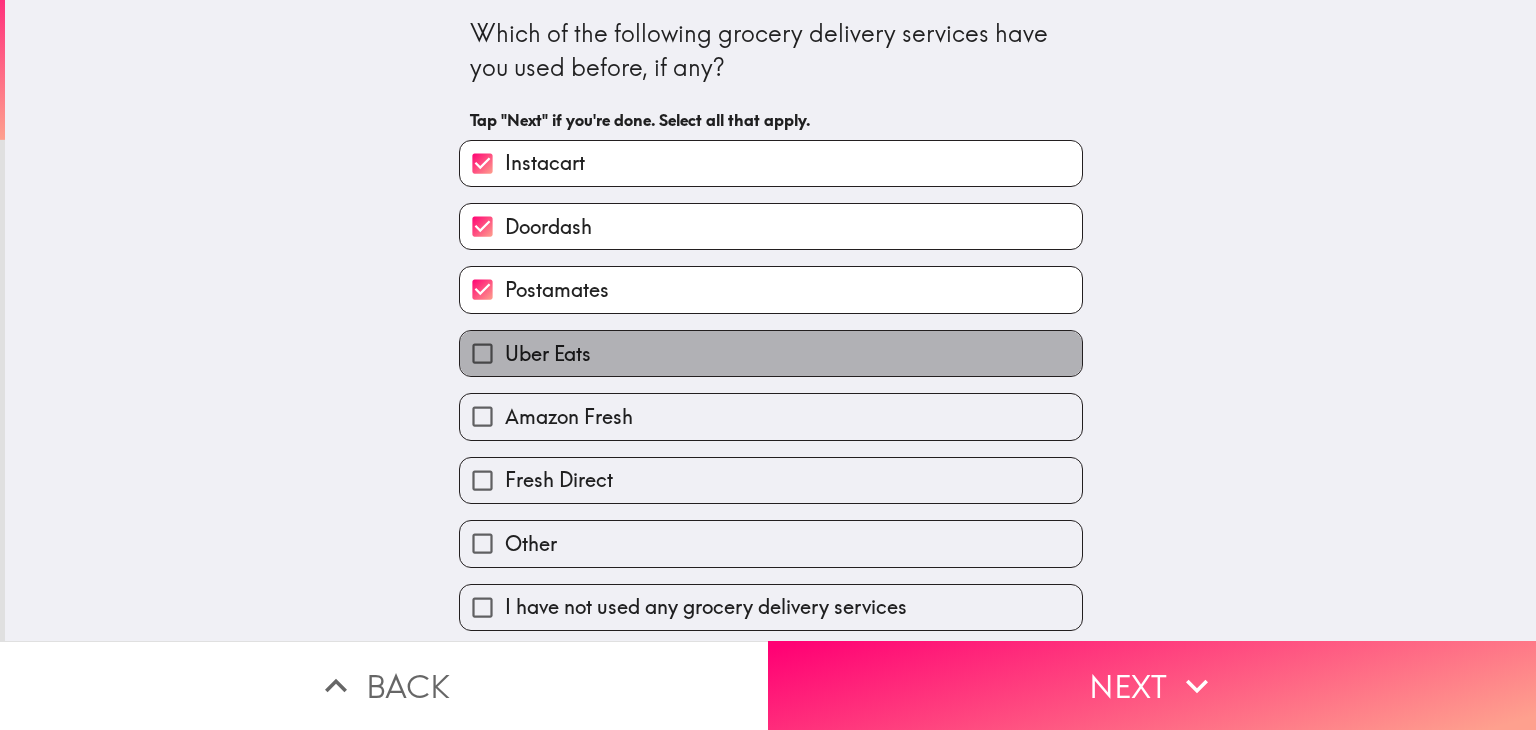click on "Uber Eats" at bounding box center (548, 354) 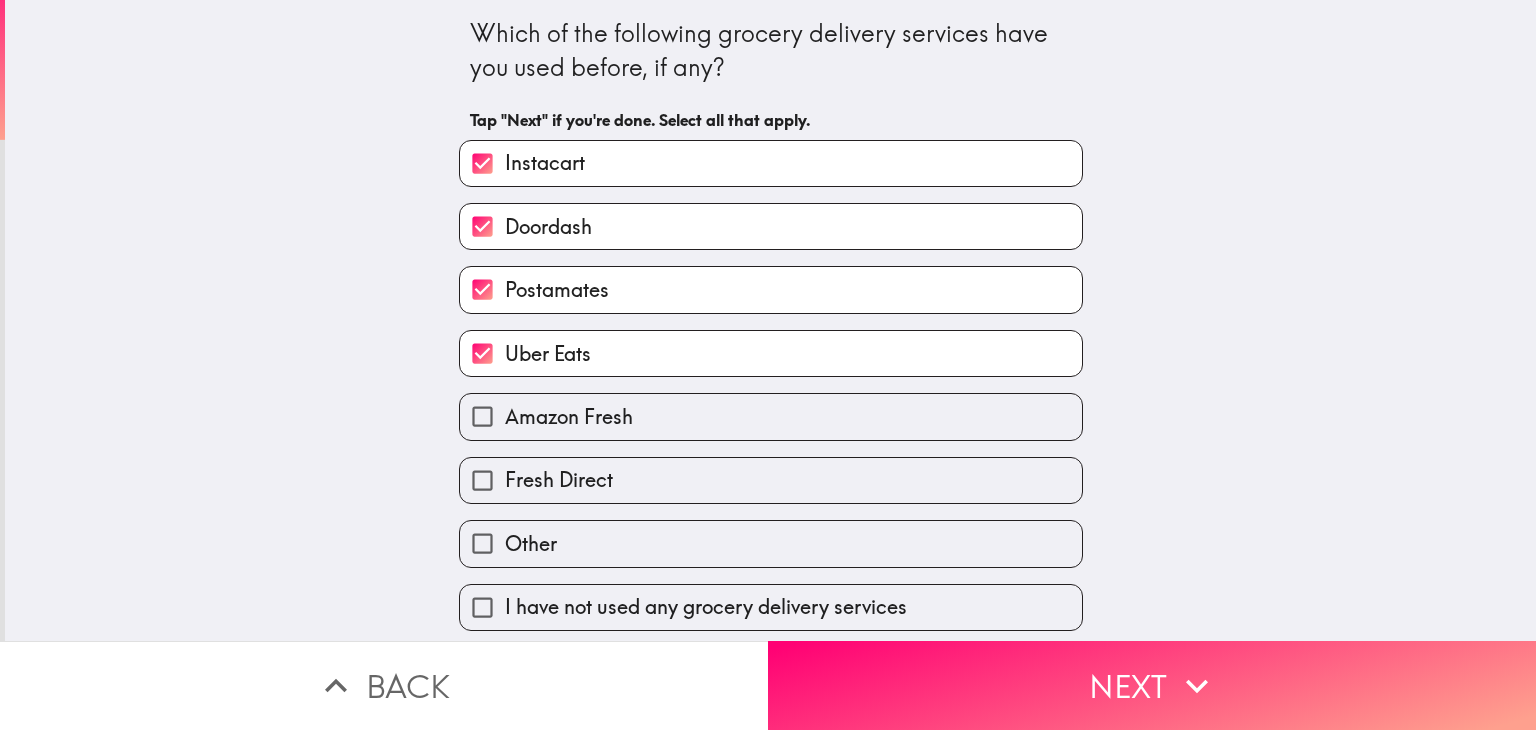 click on "Amazon Fresh" at bounding box center (569, 417) 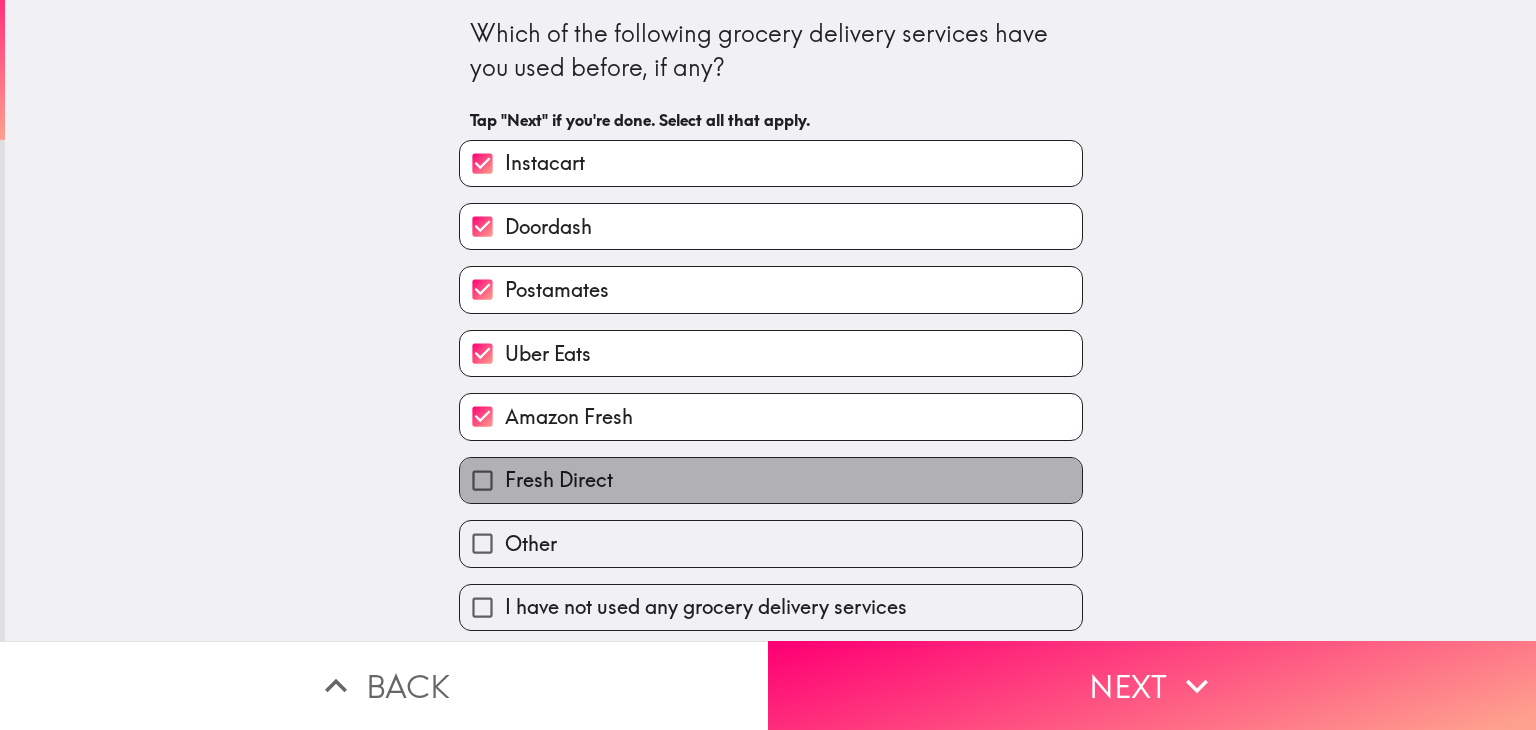 click on "Fresh Direct" at bounding box center [771, 480] 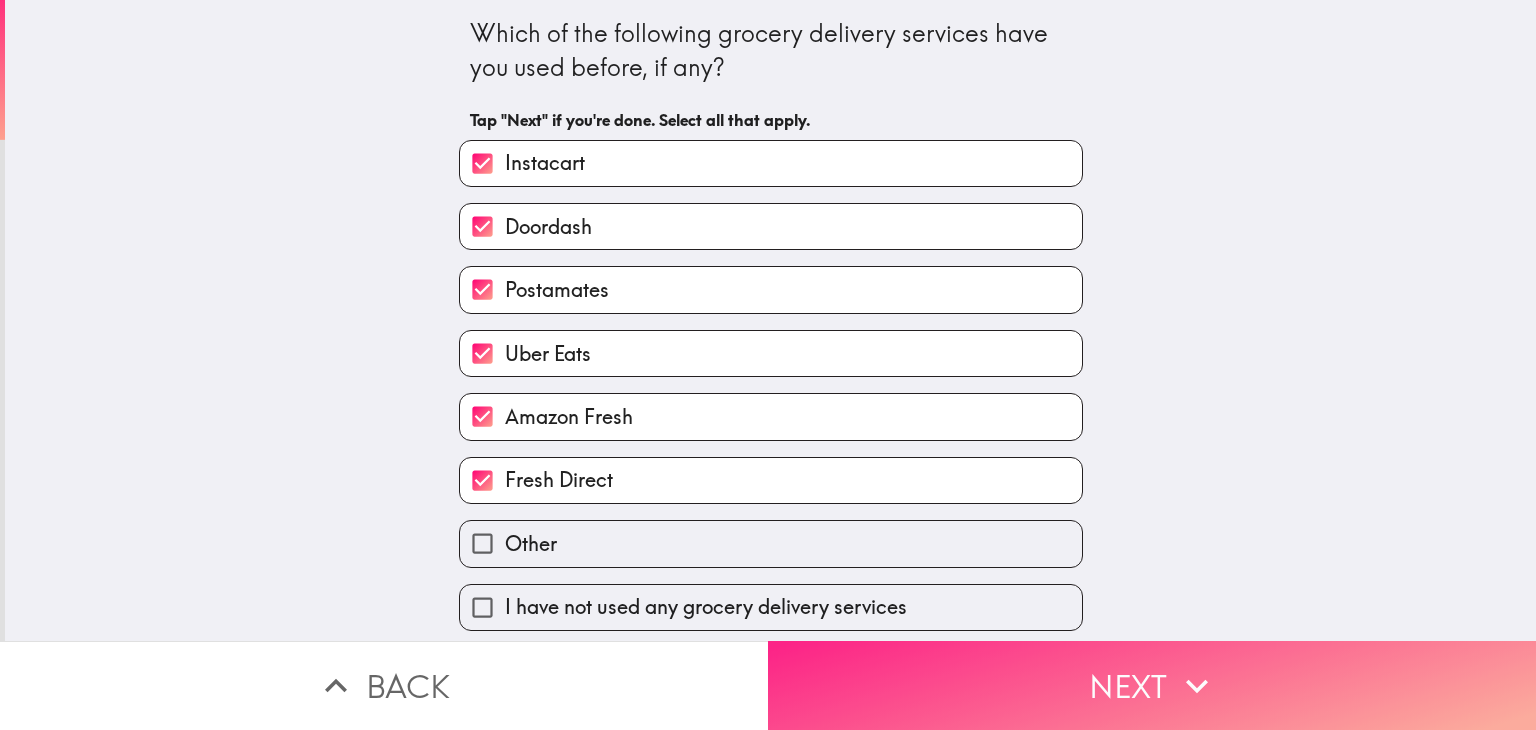 click on "Next" at bounding box center [1152, 685] 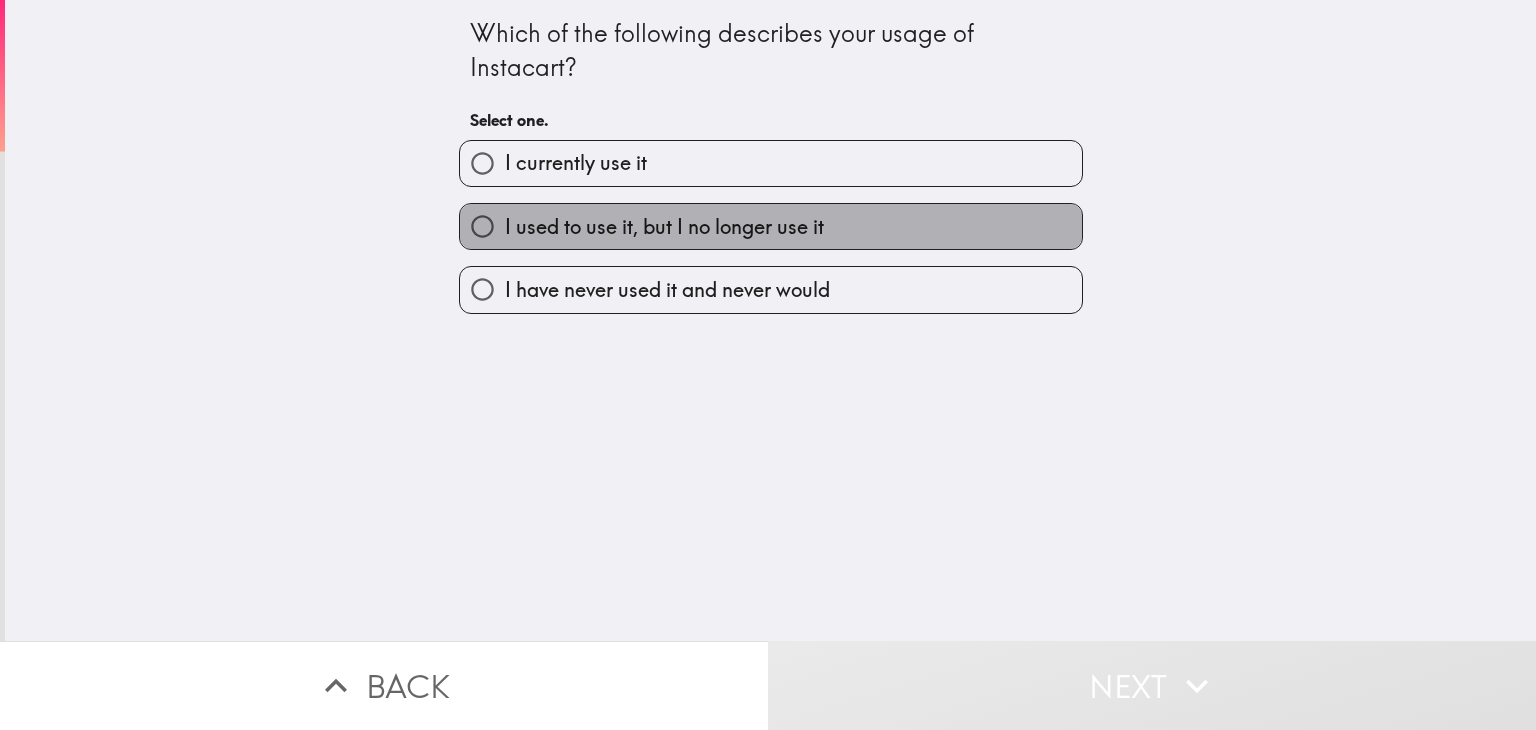 click on "I used to use it, but I no longer use it" at bounding box center [664, 227] 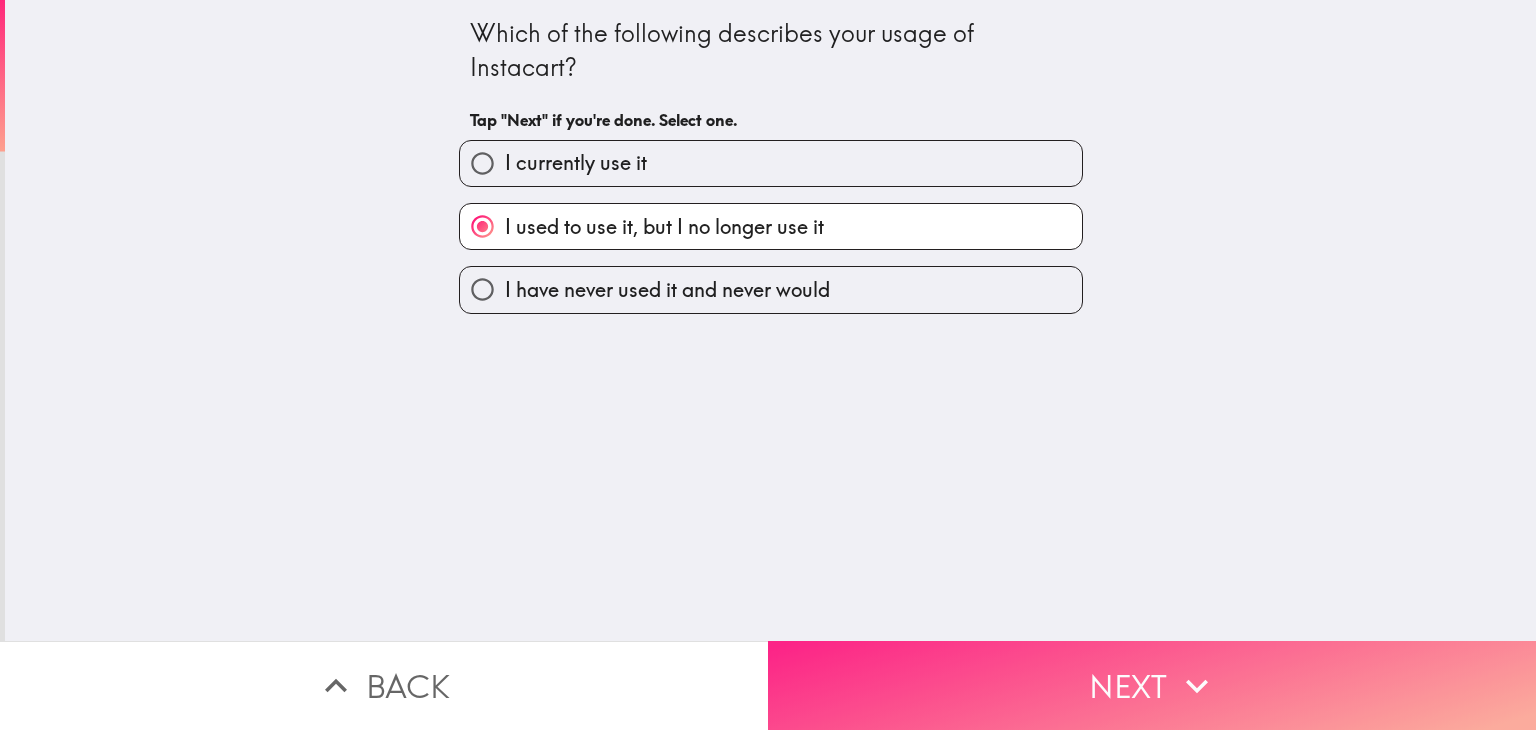click on "Next" at bounding box center (1152, 685) 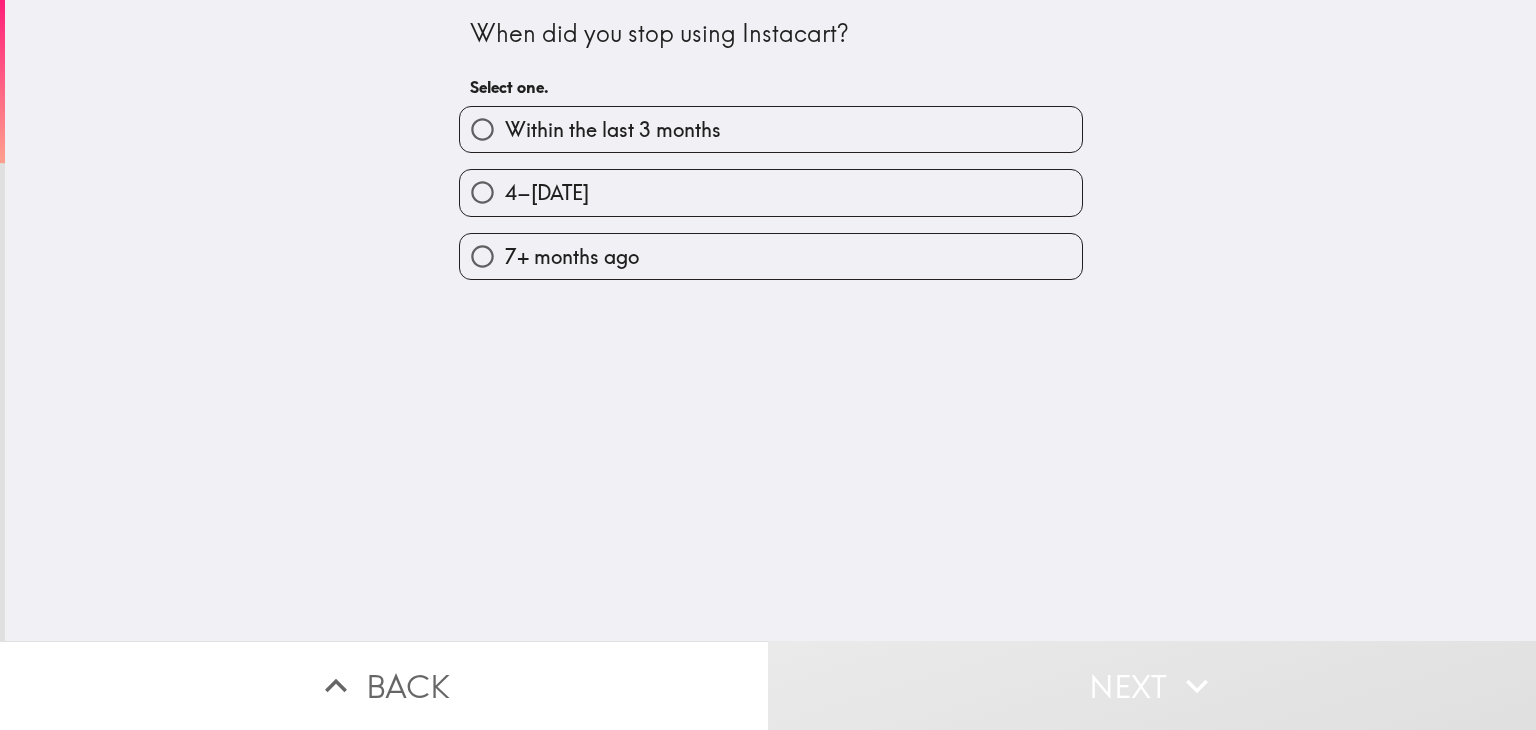click on "7+ months ago" at bounding box center [771, 256] 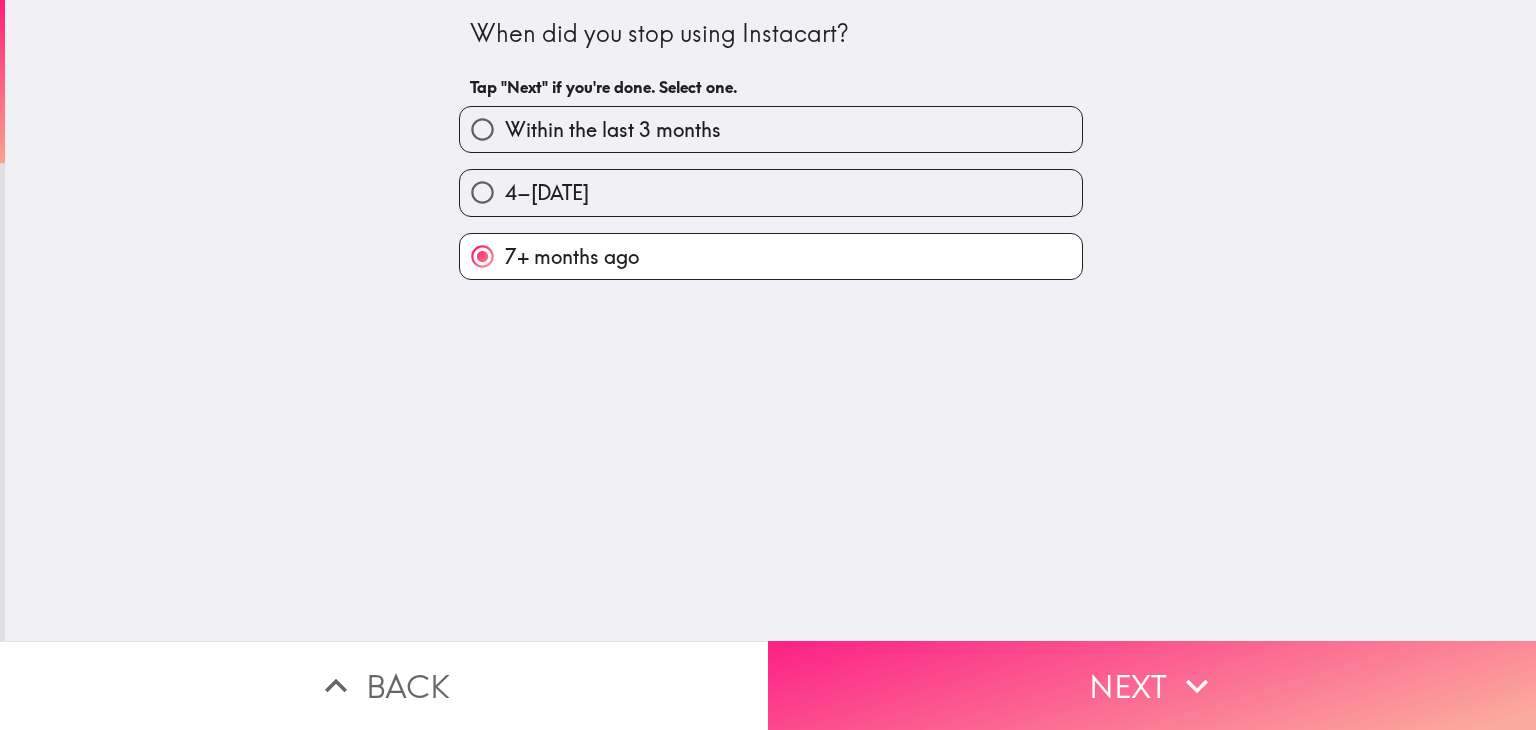 click on "Next" at bounding box center (1152, 685) 